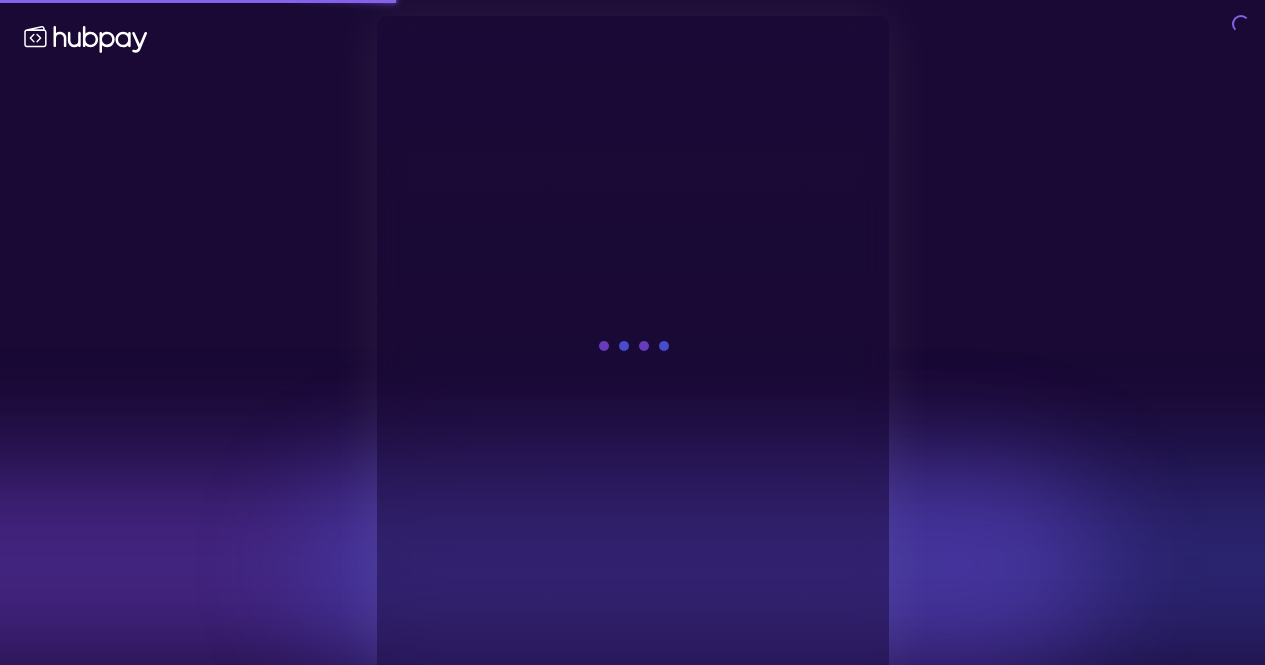 scroll, scrollTop: 0, scrollLeft: 0, axis: both 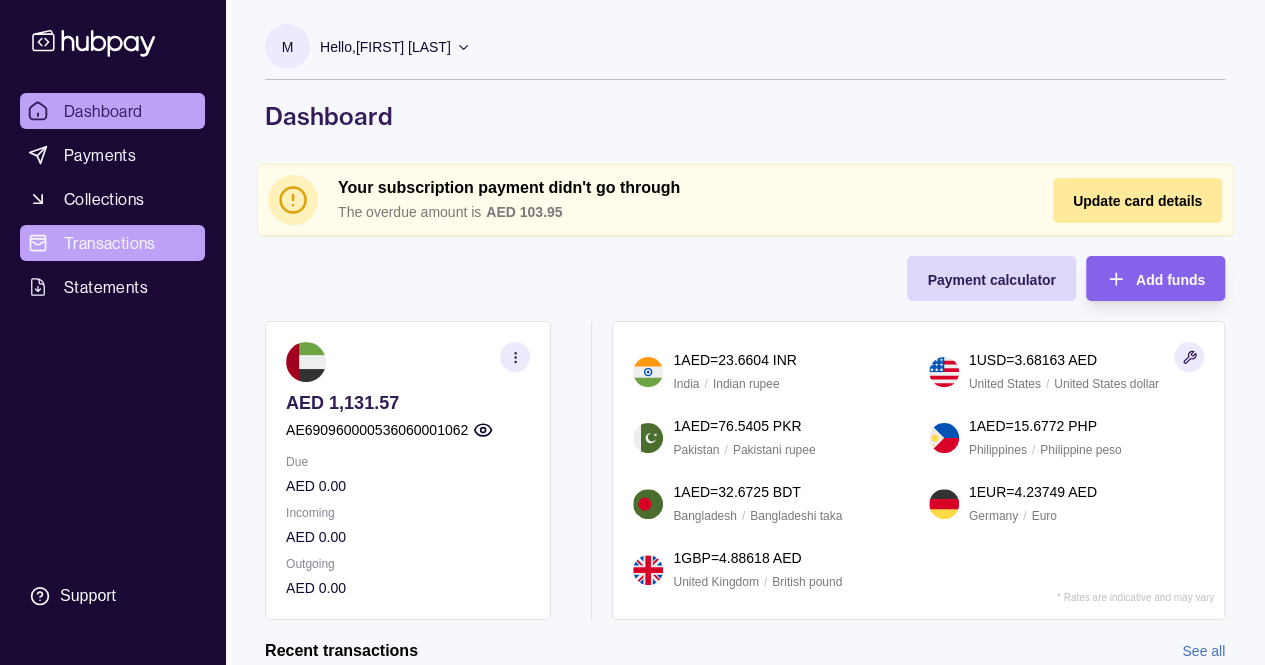 click on "Transactions" at bounding box center [112, 243] 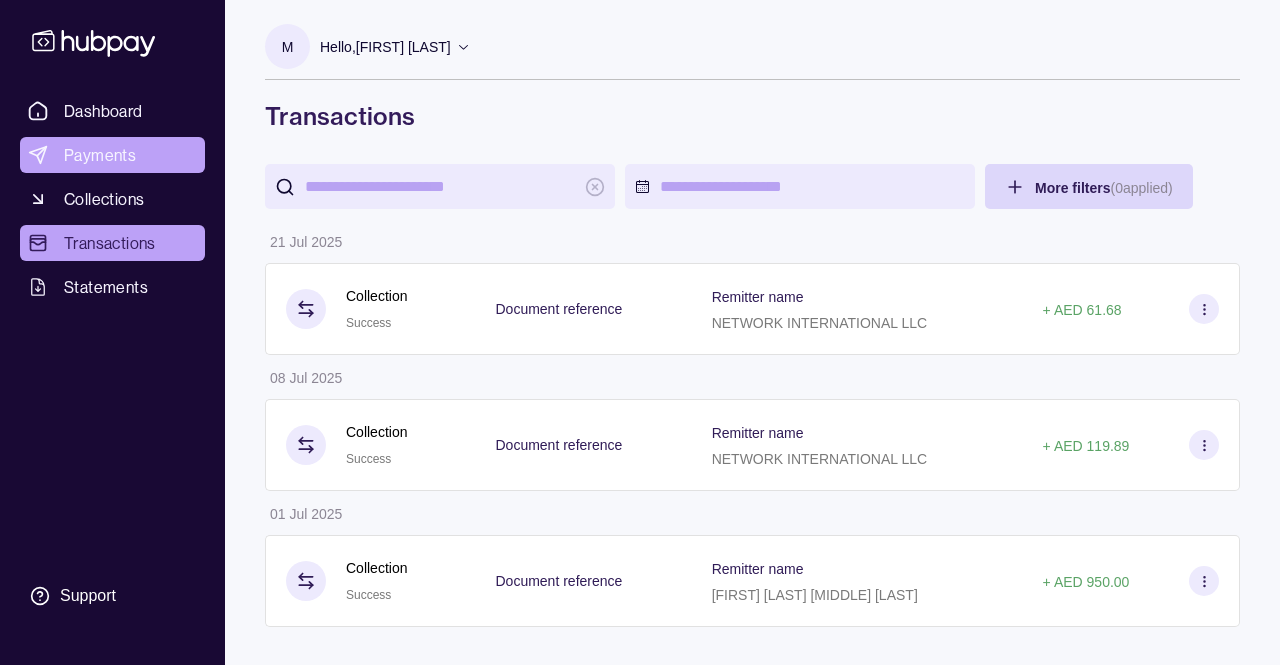 click on "Payments" at bounding box center (100, 155) 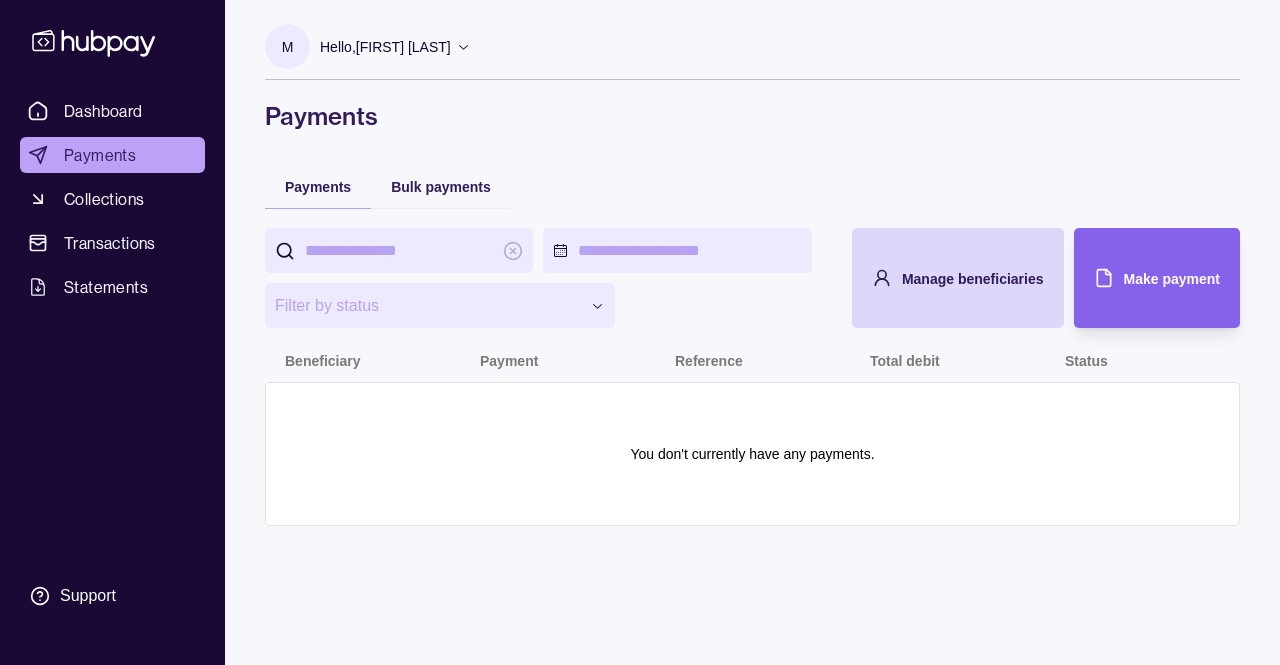 click on "Payments" at bounding box center (318, 186) 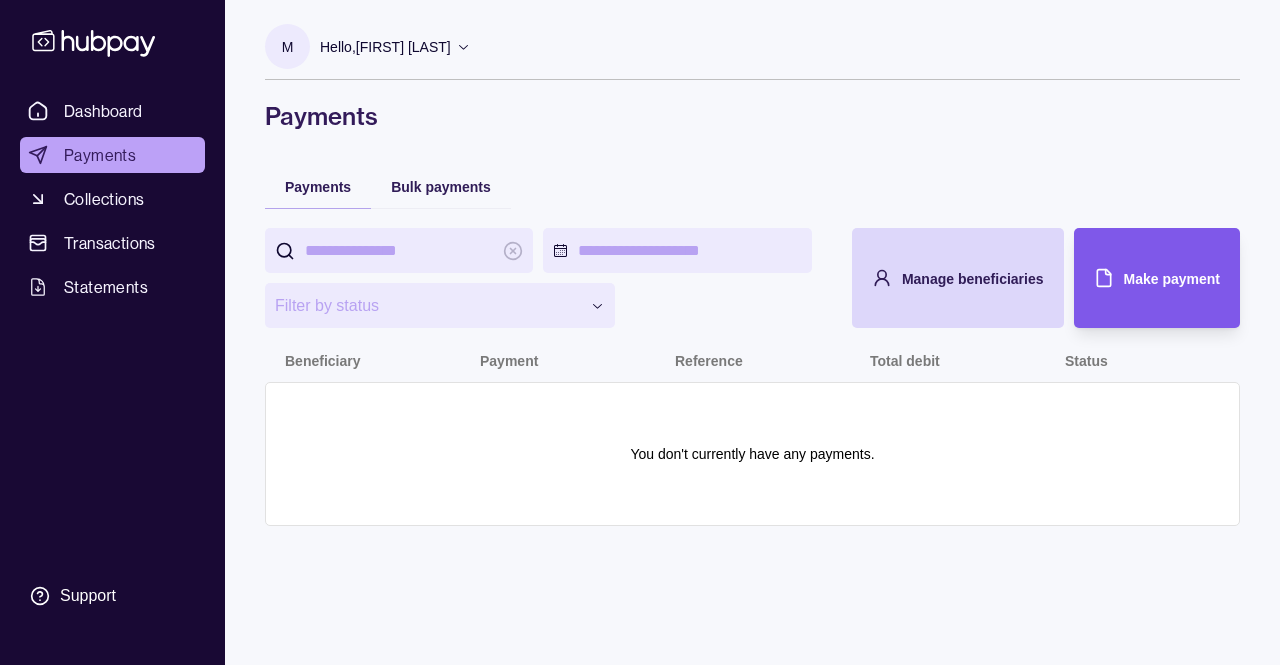 click on "Make payment" at bounding box center (1142, 278) 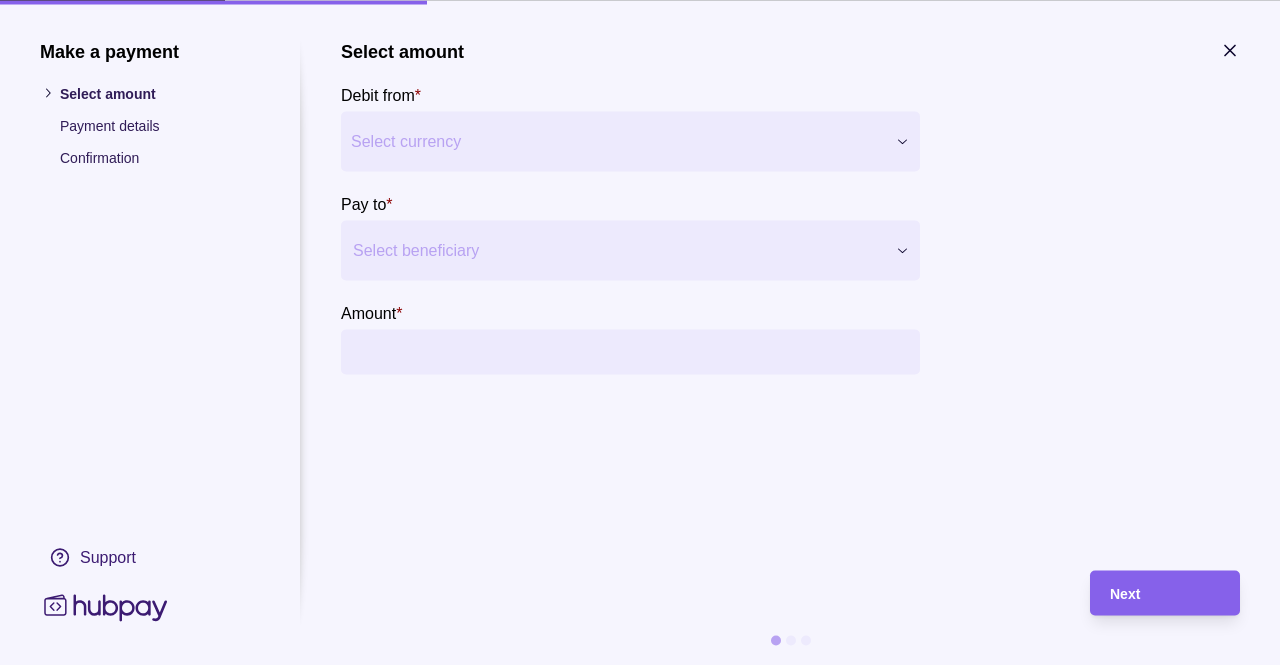 click on "Make a payment Select amount Payment details Confirmation Support Select amount Debit from  * Select currency *** *** *** Pay to  * Select beneficiary Amount  * Payment method  * Select payment method Fee currency  * Select fee currency Next" at bounding box center [640, 665] 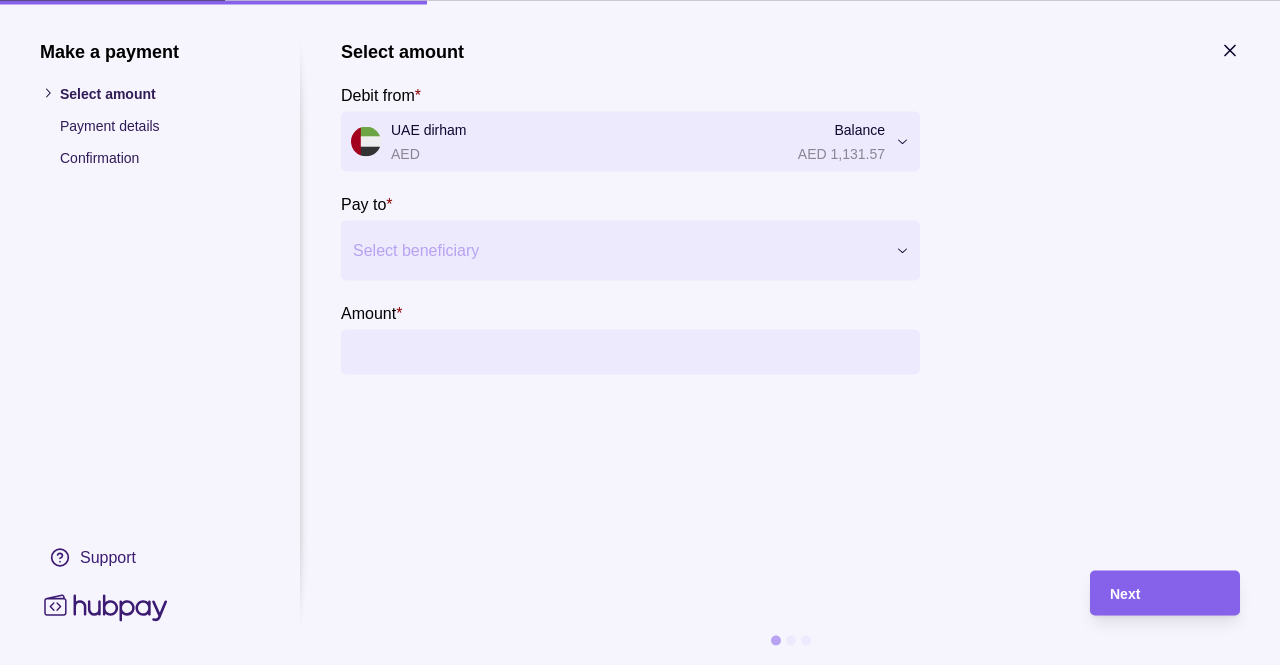 click at bounding box center (902, 250) 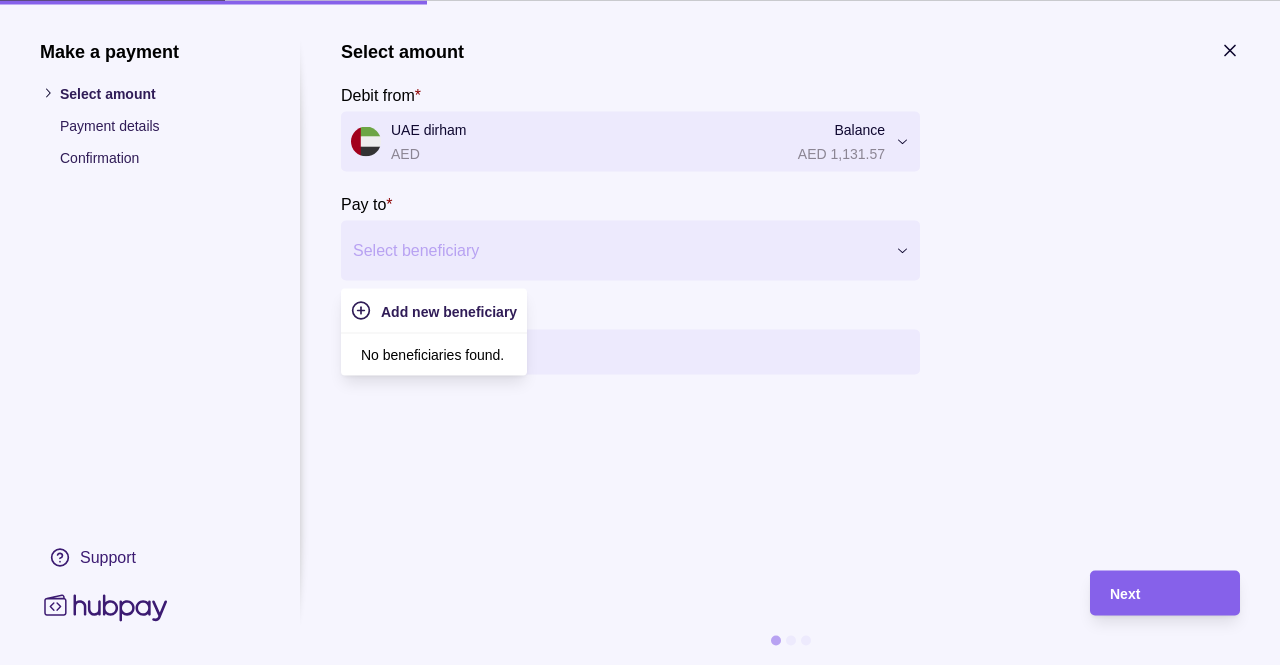 click at bounding box center (902, 250) 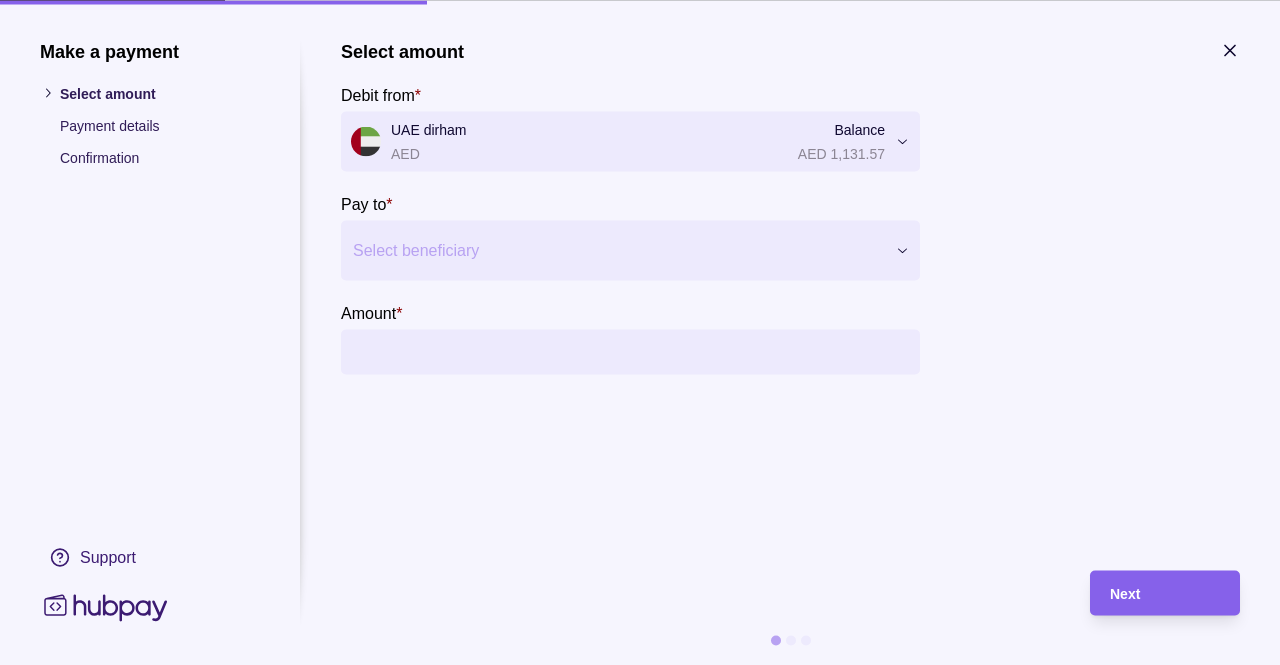 click 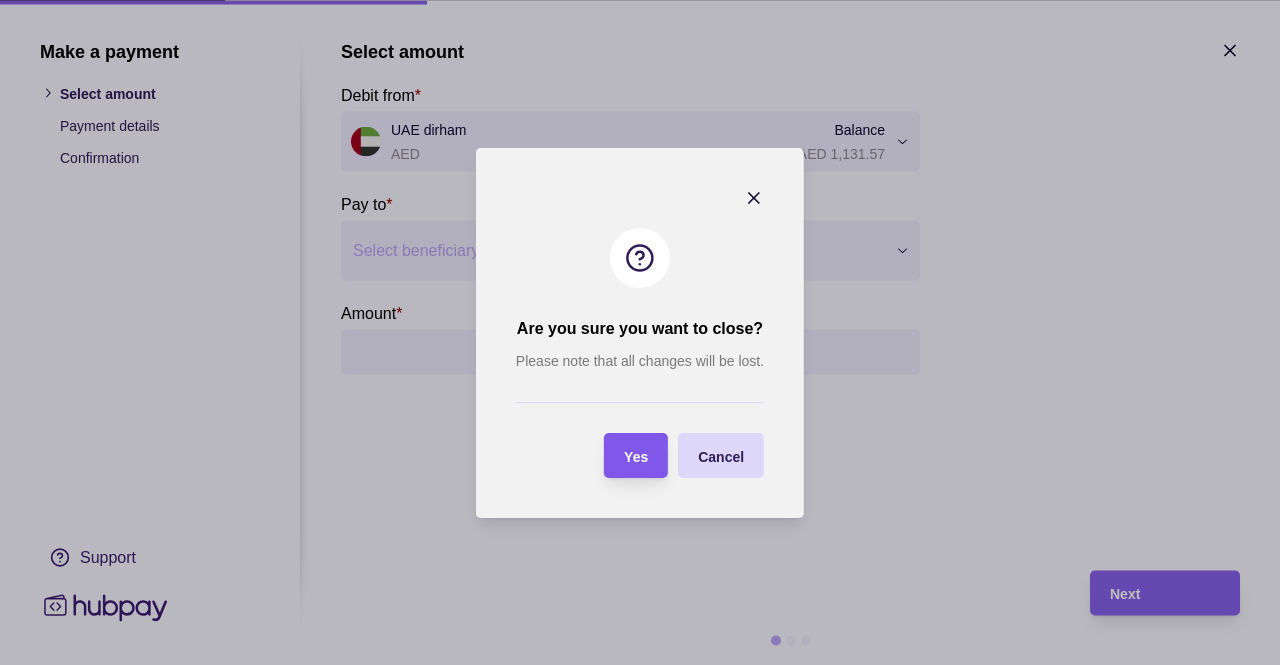 click on "Yes" at bounding box center [636, 455] 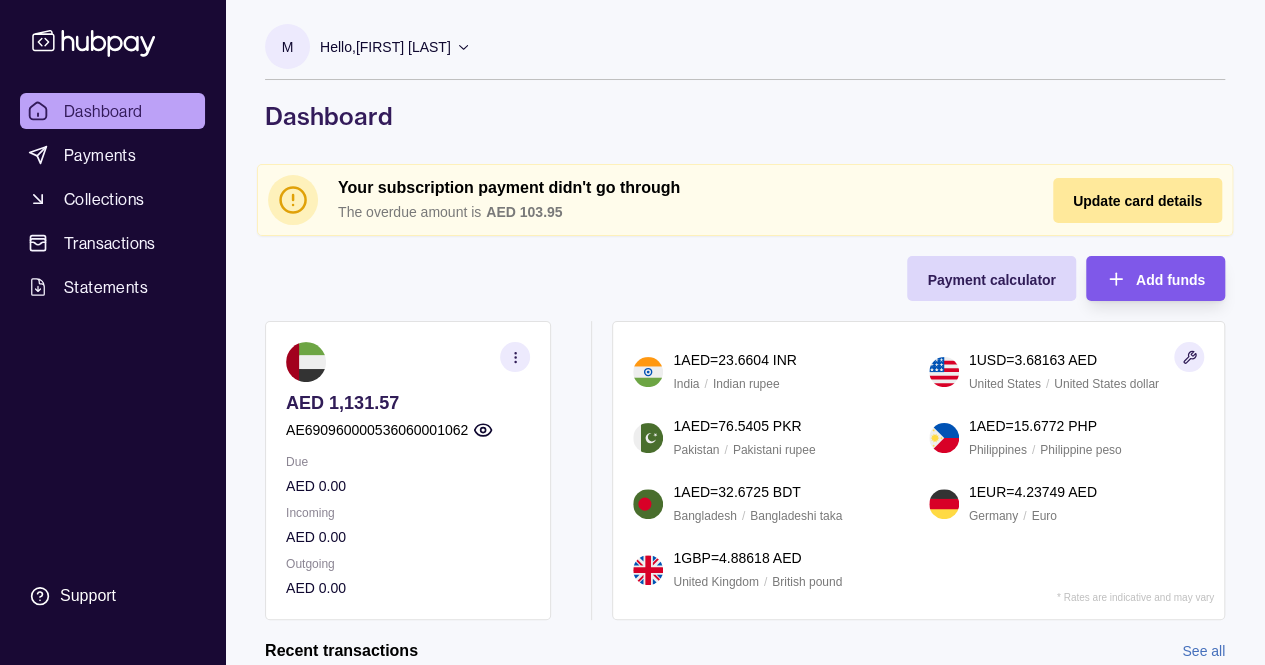 click on "Add funds" at bounding box center (1170, 280) 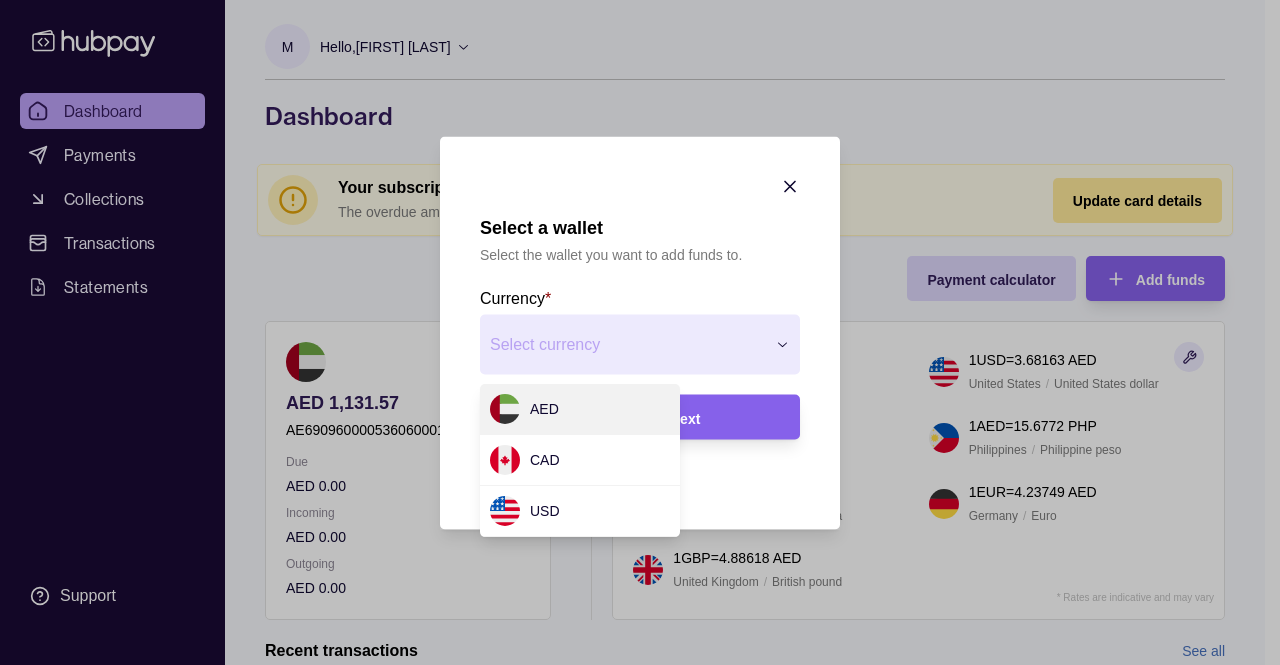click on "Select a wallet Select the wallet you want to add funds to. Currency  * Select currency *** *** *** Next" at bounding box center [632, 1010] 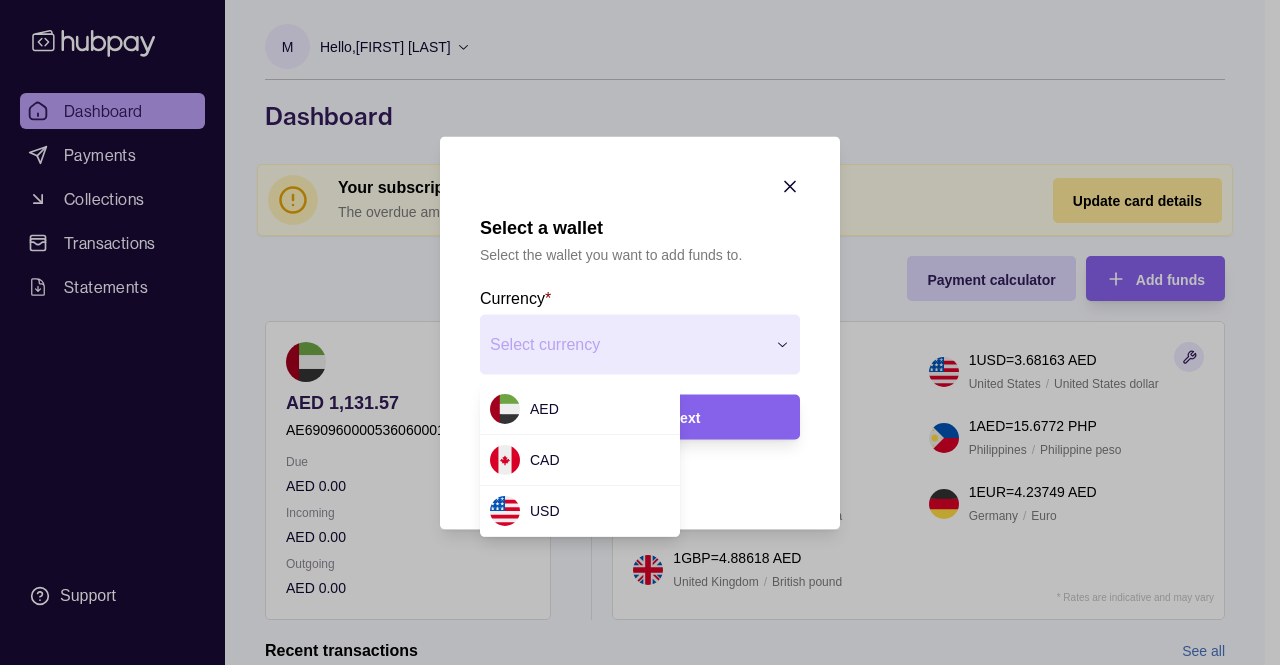 click on "Select a wallet Select the wallet you want to add funds to. Currency  * Select currency *** *** *** Next" at bounding box center (632, 1010) 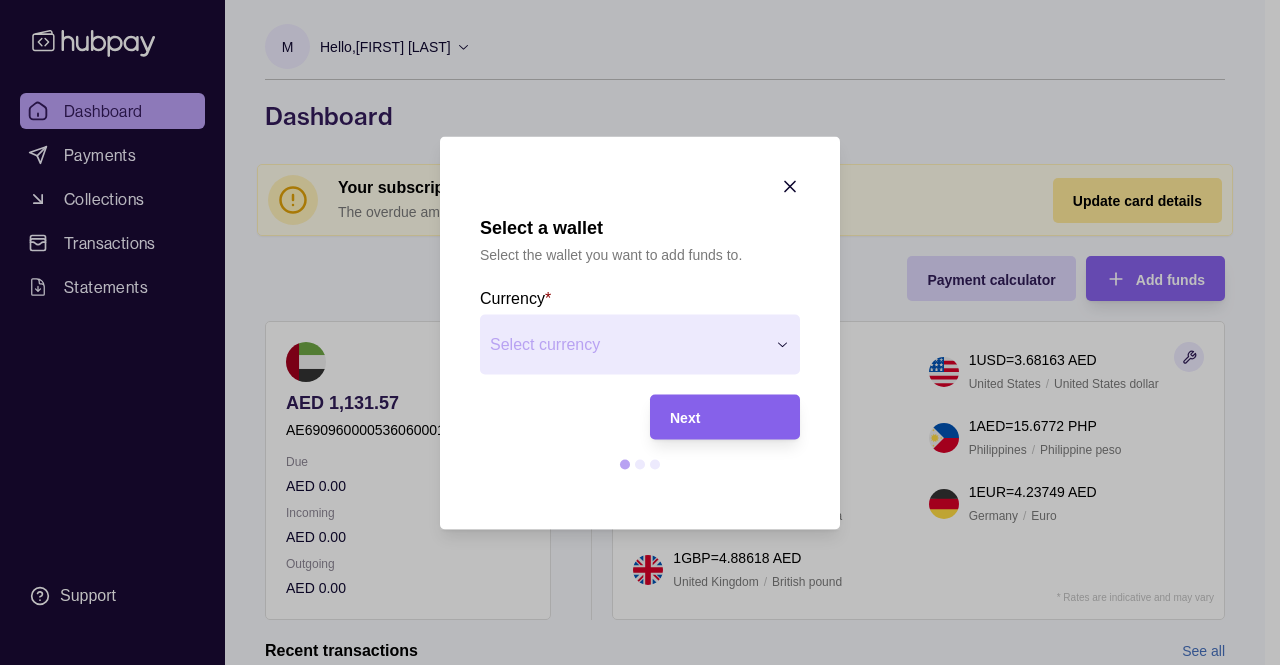 click 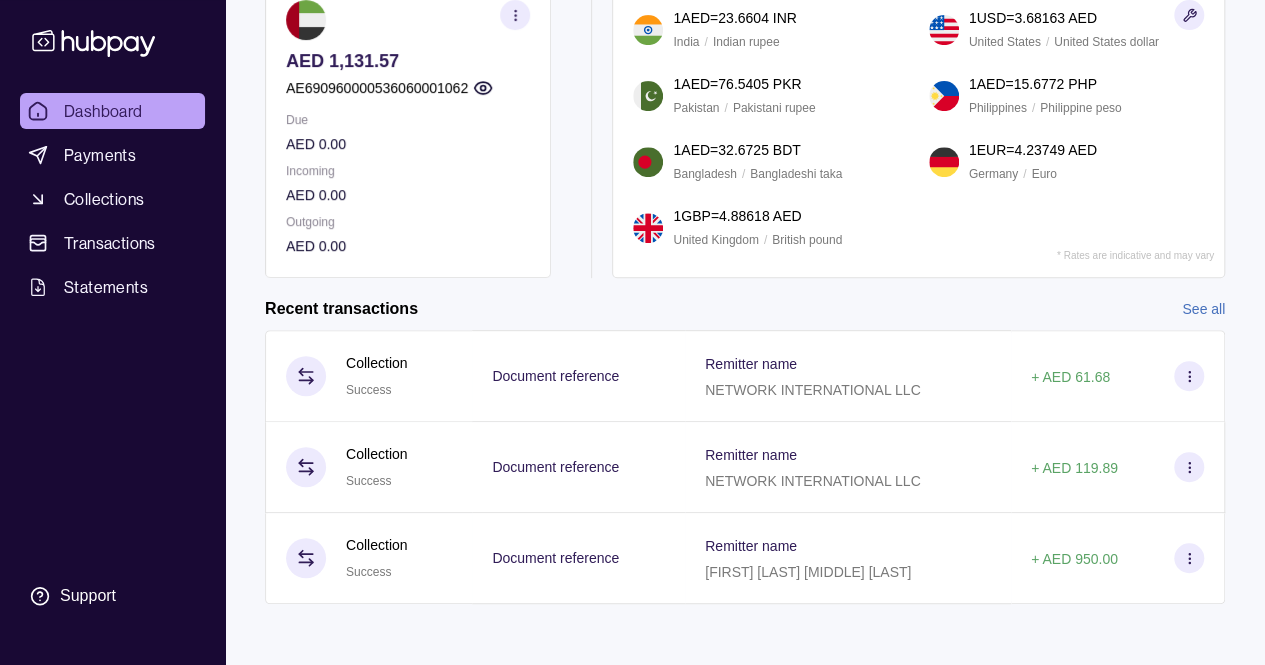 scroll, scrollTop: 0, scrollLeft: 0, axis: both 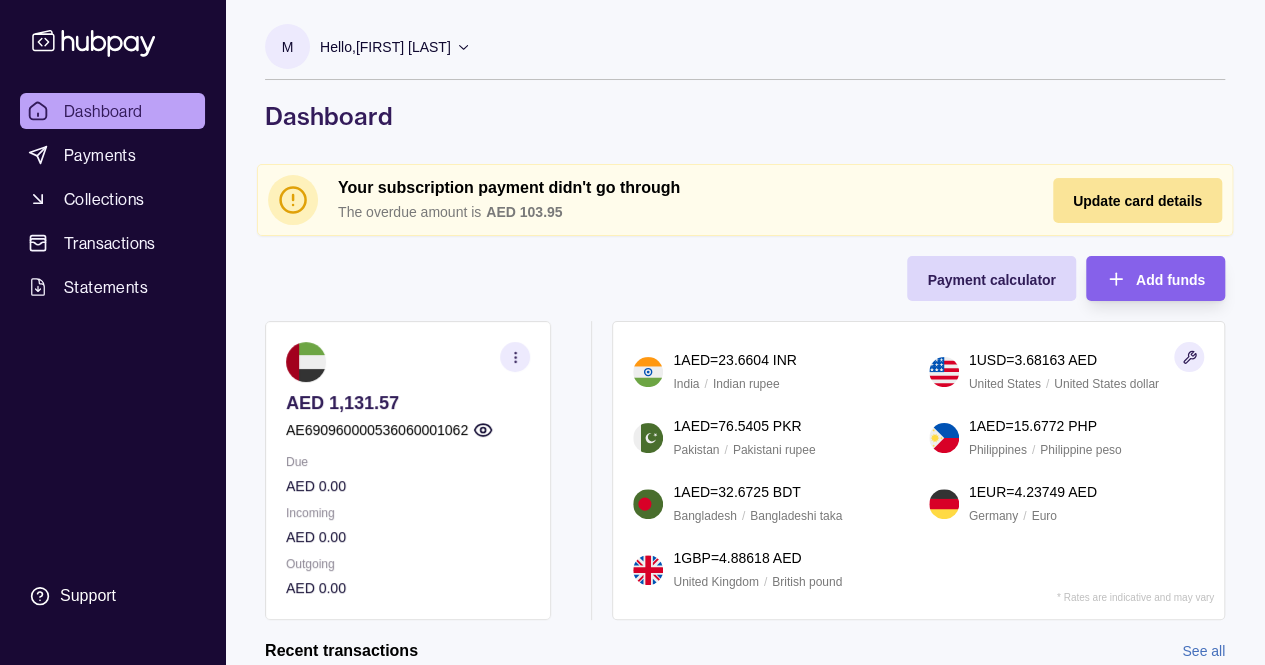 click on "Update card details" at bounding box center (1137, 201) 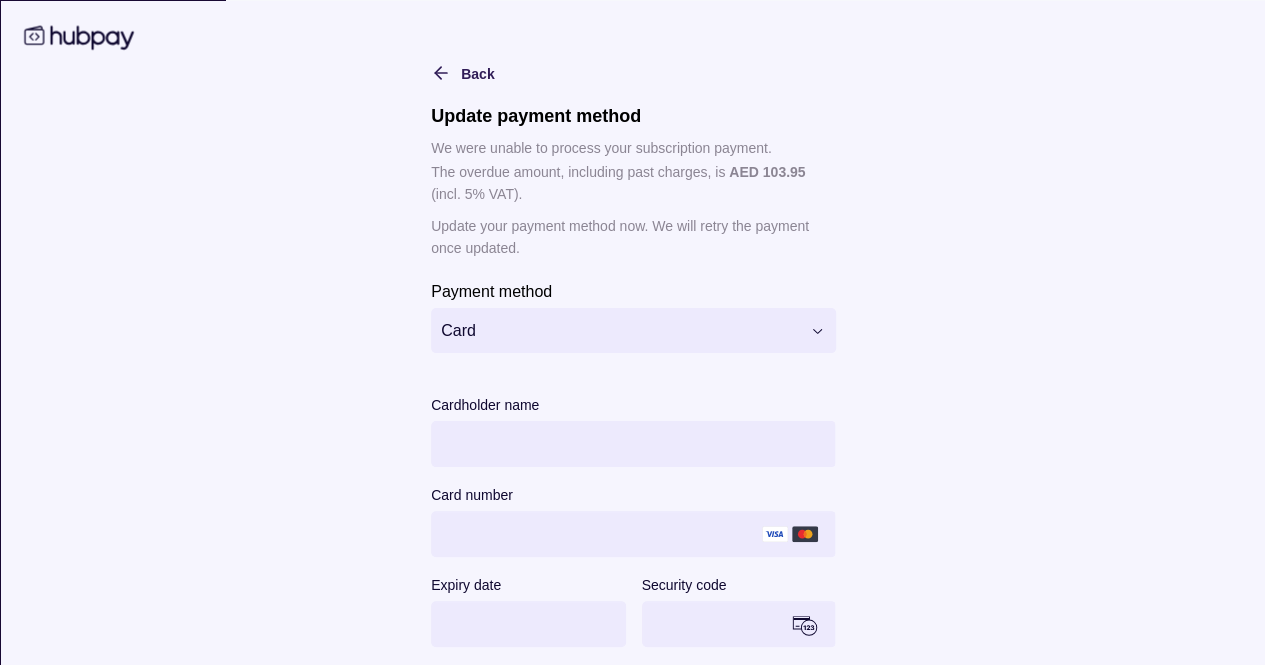 scroll, scrollTop: 70, scrollLeft: 0, axis: vertical 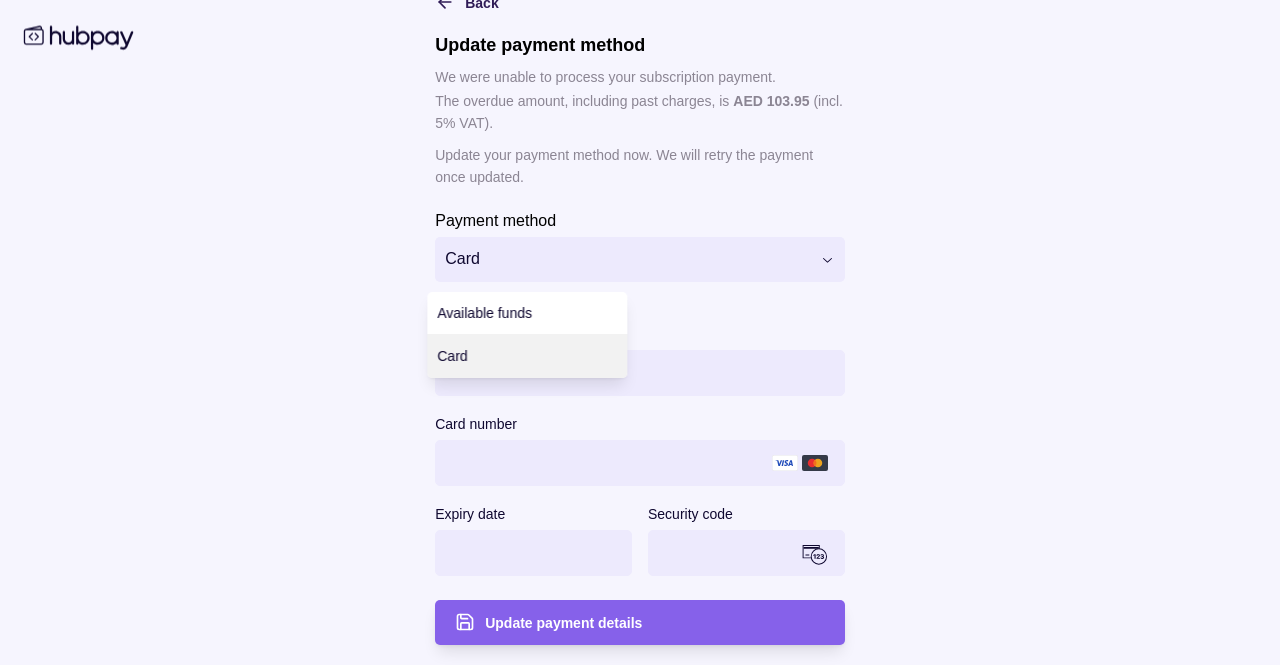 click on "Dashboard Payments Collections Transactions Statements Support M Hello, [FIRST] [LAST] Prime Flow FZE LLC Account Terms and conditions Privacy policy Sign out Dashboard Your subscription payment didn't go through The overdue amount is AED 103.95 Update card details Payment calculator Add funds AED 1,131.57 AE690960000536060001062 Due AED 0.00 Incoming AED 0.00 Outgoing AED 0.00 CAD 0.00 Due CAD 0.00 Incoming CAD 0.00 Outgoing CAD 0.00 USD 0.00 Due USD 0.00 Incoming USD 0.00 Outgoing USD 0.00 Request new currencies 1 AED = 23.6604 INR India / Indian rupee 1 USD = 3.68163 AED United States / United States dollar 1 AED = 76.5405 PKR Pakistan / Pakistani rupee" at bounding box center (640, 505) 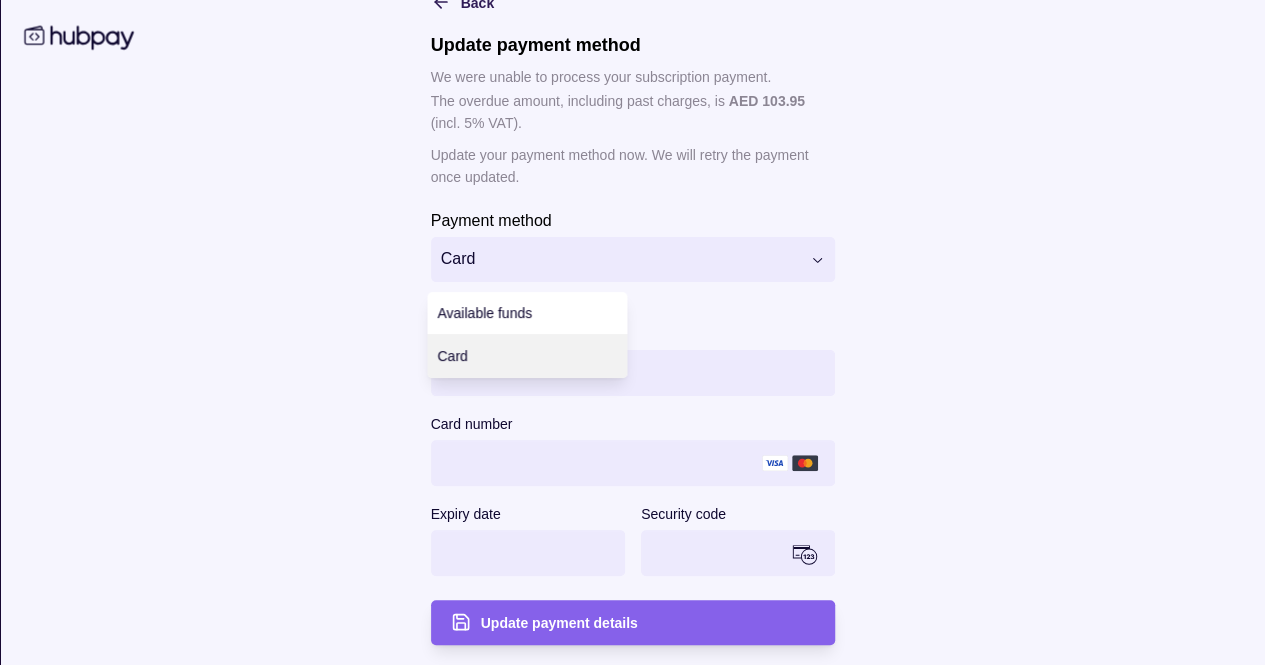 click on "Dashboard Payments Collections Transactions Statements Support M Hello, [FIRST] [LAST] Prime Flow FZE LLC Account Terms and conditions Privacy policy Sign out Dashboard Your subscription payment didn't go through The overdue amount is AED 103.95 Update card details Payment calculator Add funds AED 1,131.57 AE690960000536060001062 Due AED 0.00 Incoming AED 0.00 Outgoing AED 0.00 CAD 0.00 Due CAD 0.00 Incoming CAD 0.00 Outgoing CAD 0.00 USD 0.00 Due USD 0.00 Incoming USD 0.00 Outgoing USD 0.00 Request new currencies 1 AED = 23.6604 INR India / Indian rupee 1 USD = 3.68163 AED United States / United States dollar 1 AED = 76.5405 PKR Pakistan / Pakistani rupee" at bounding box center (632, 505) 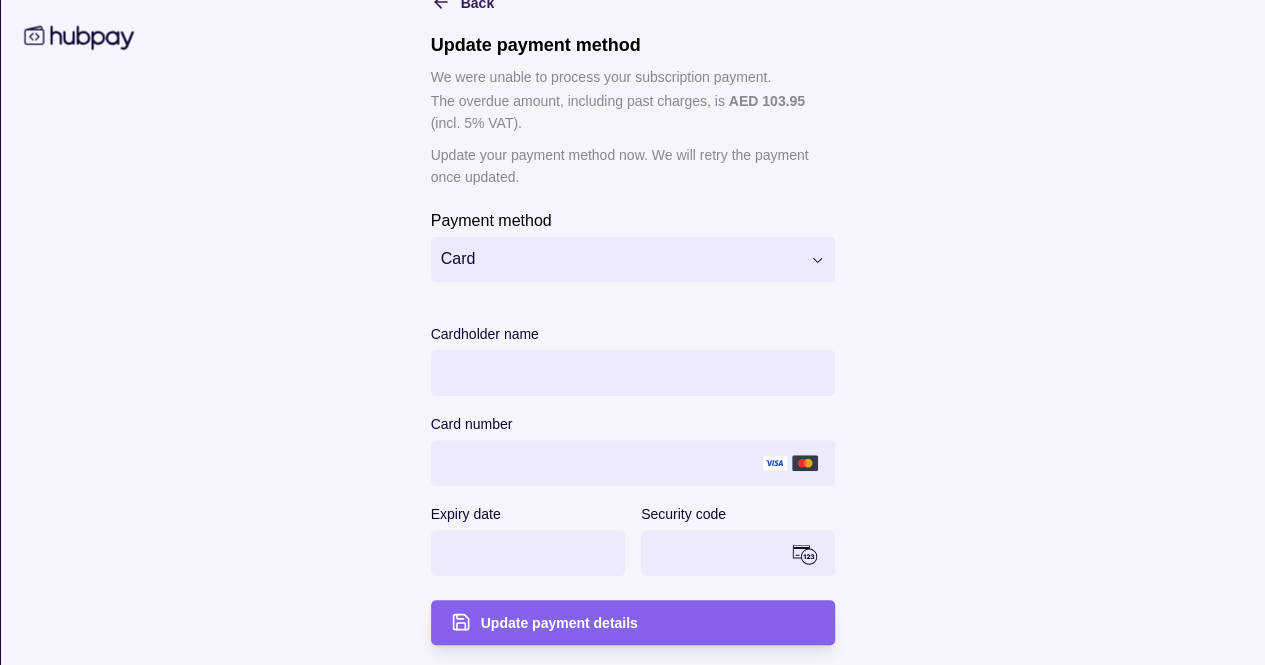 click on "Dashboard Payments Collections Transactions Statements Support M Hello, [FIRST] [LAST] Prime Flow FZE LLC Account Terms and conditions Privacy policy Sign out Dashboard Your subscription payment didn't go through The overdue amount is AED 103.95 Update card details Payment calculator Add funds AED 1,131.57 AE690960000536060001062 Due AED 0.00 Incoming AED 0.00 Outgoing AED 0.00 CAD 0.00 Due CAD 0.00 Incoming CAD 0.00 Outgoing CAD 0.00 USD 0.00 Due USD 0.00 Incoming USD 0.00 Outgoing USD 0.00 Request new currencies 1 AED = 23.6604 INR India / Indian rupee 1 USD = 3.68163 AED United States / United States dollar 1 AED = 76.5405 PKR Pakistan / Pakistani rupee" at bounding box center (632, 505) 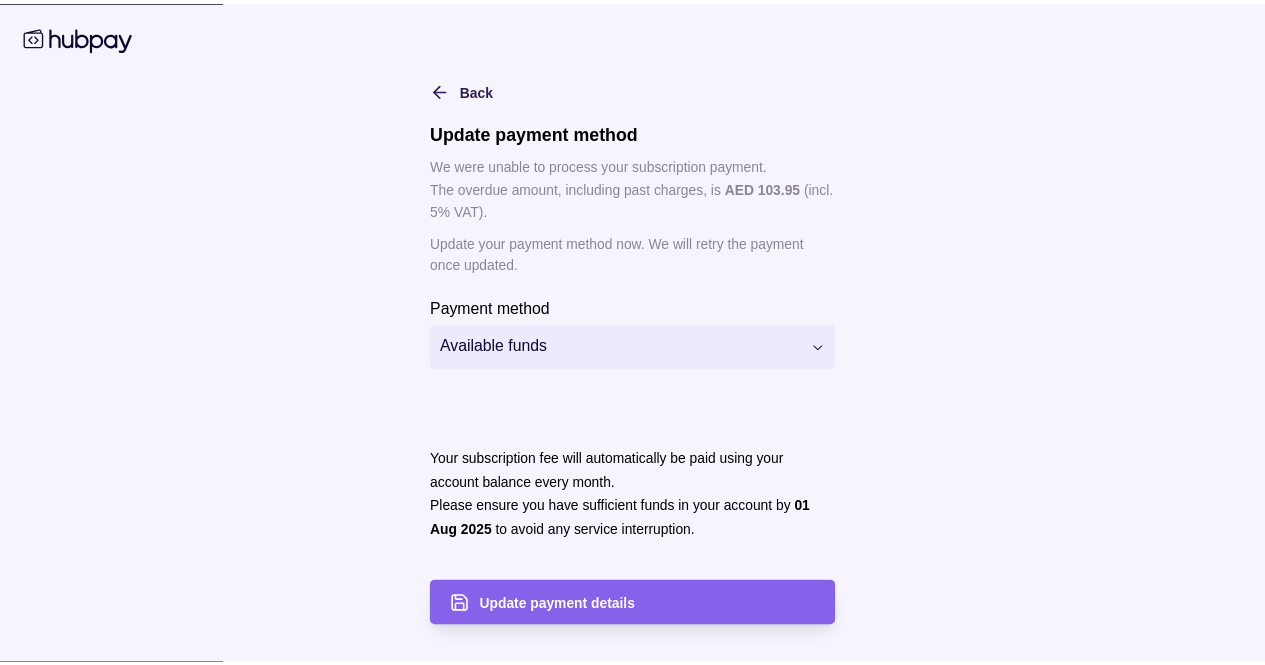scroll, scrollTop: 0, scrollLeft: 0, axis: both 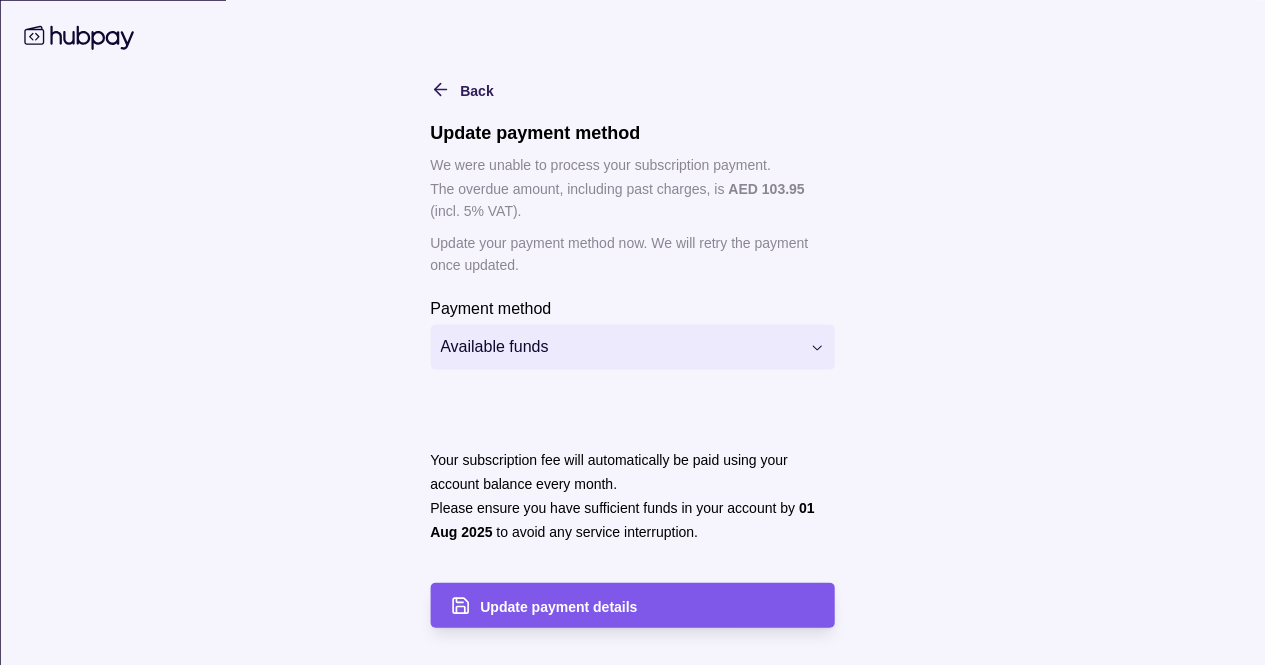 click on "Update payment details" at bounding box center [558, 606] 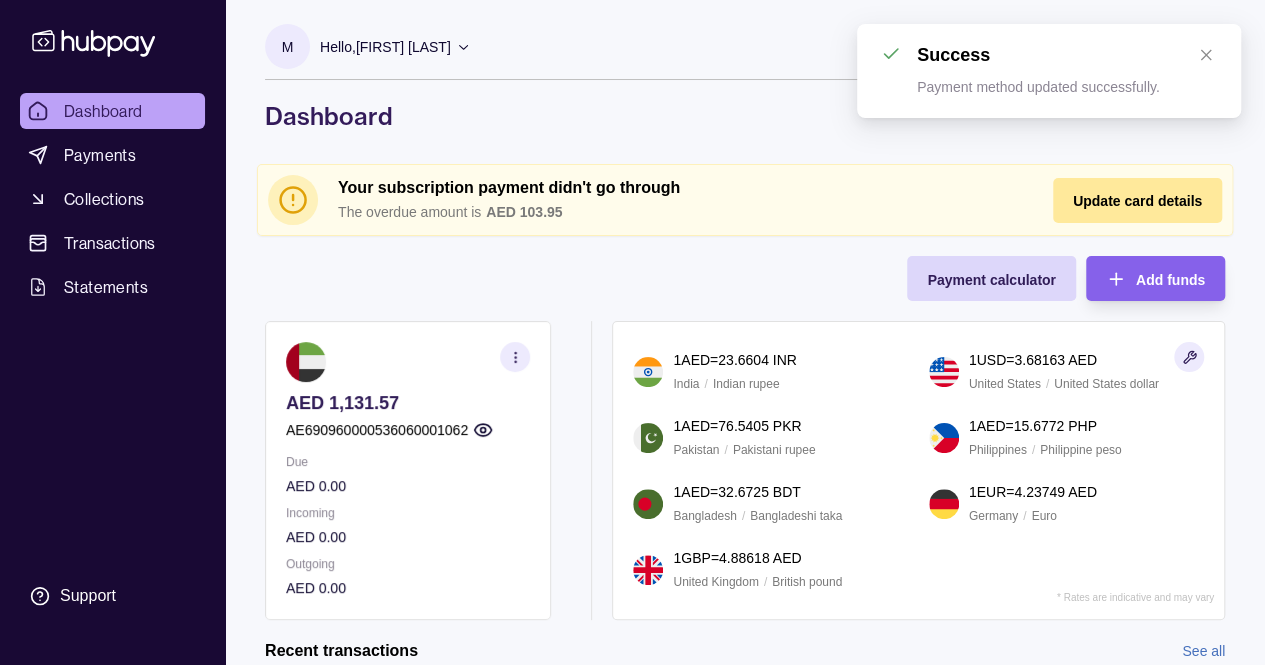 click on "M Hello, [FIRST] [LAST] Prime Flow FZE LLC Account Terms and conditions Privacy policy Sign out Dashboard Your subscription payment didn't go through The overdue amount is AED 103.95 Update card details Payment calculator Add funds AED 1,131.57 AE690960000536060001062 Due AED 0.00 Incoming AED 0.00 Outgoing AED 0.00 CAD 0.00 Due CAD 0.00 Incoming CAD 0.00 Outgoing CAD 0.00 USD 0.00 Due USD 0.00 Incoming USD 0.00 Outgoing USD 0.00 Request new currencies 1 AED = 23.6604 INR India / Indian rupee 1 USD = 3.68163 AED United States / United States dollar 1 AED = 76.5405 PKR Pakistan / Pakistani rupee 1 AED = 15.6772 PHP Philippines / Philippine peso 1 AED =" at bounding box center [745, 493] 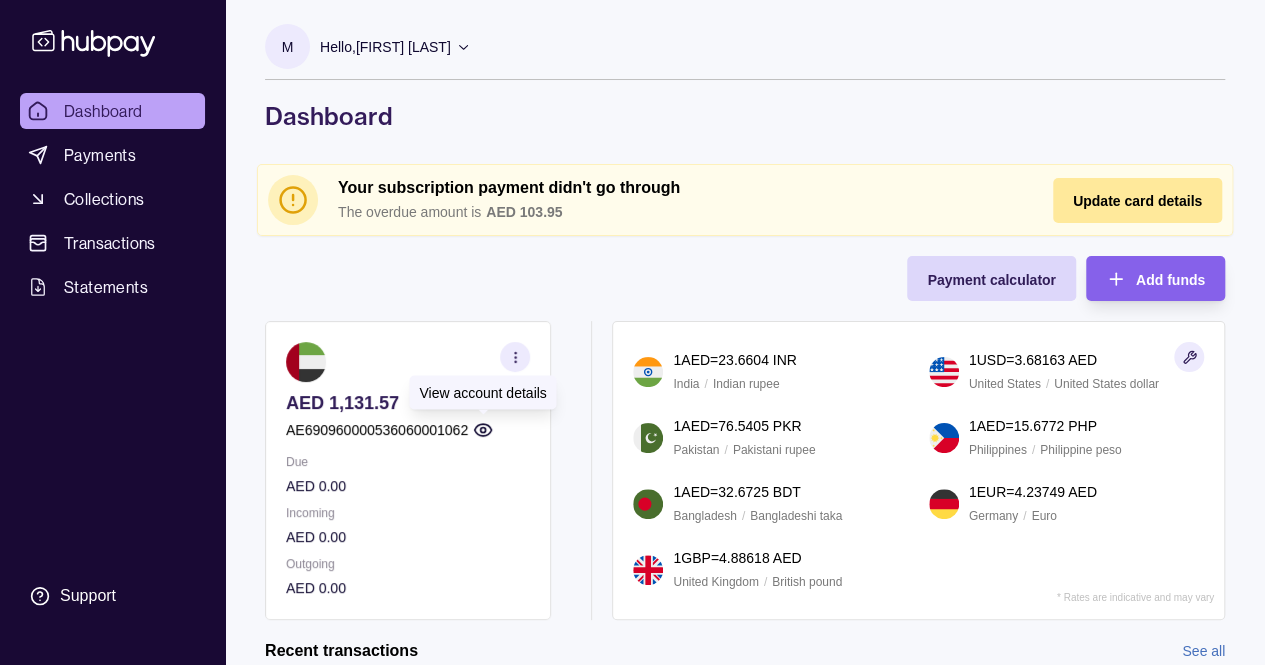 click 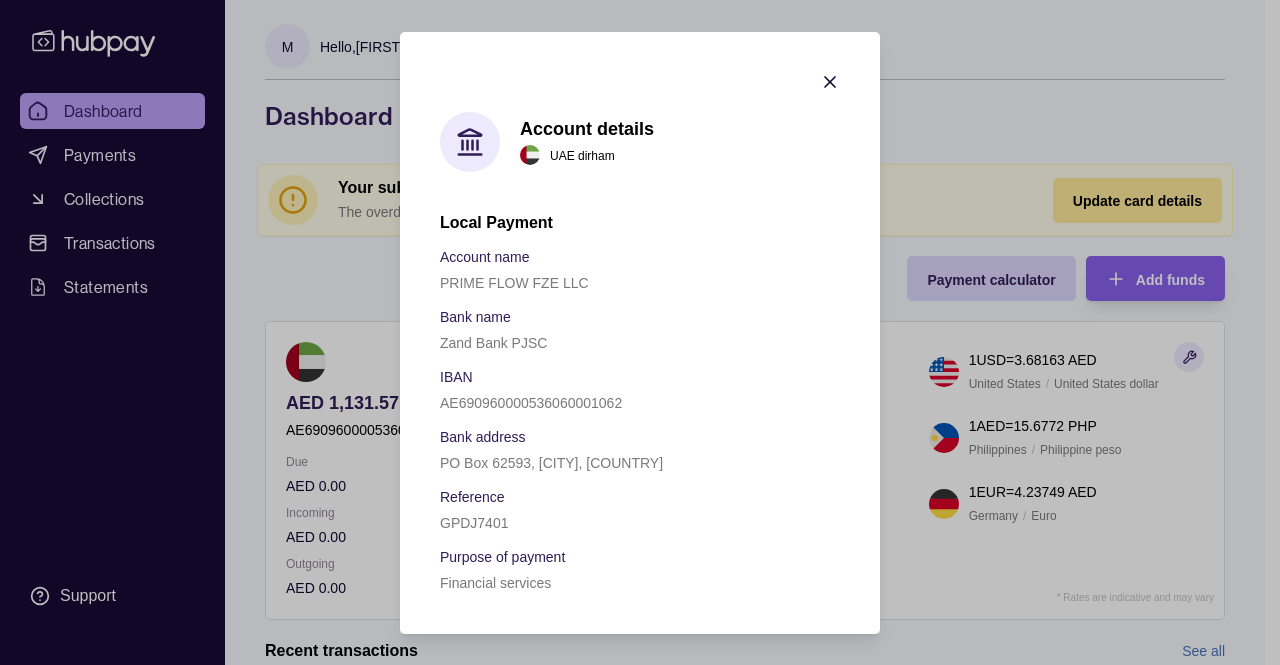 click 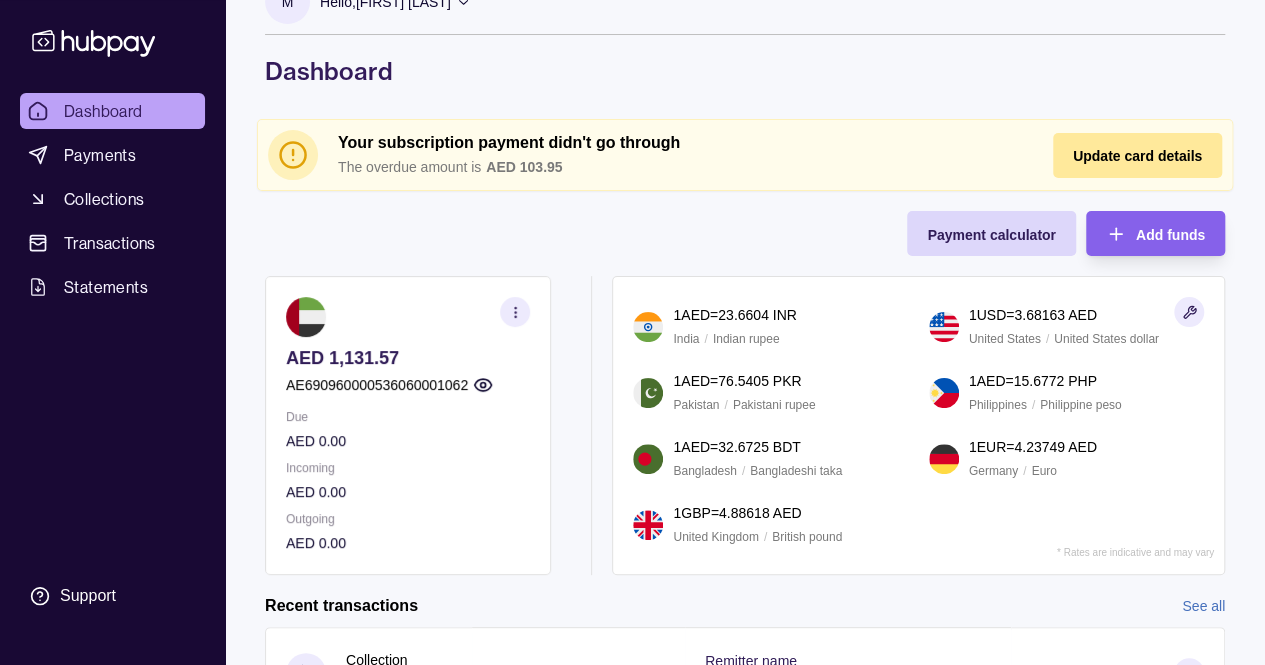 scroll, scrollTop: 0, scrollLeft: 0, axis: both 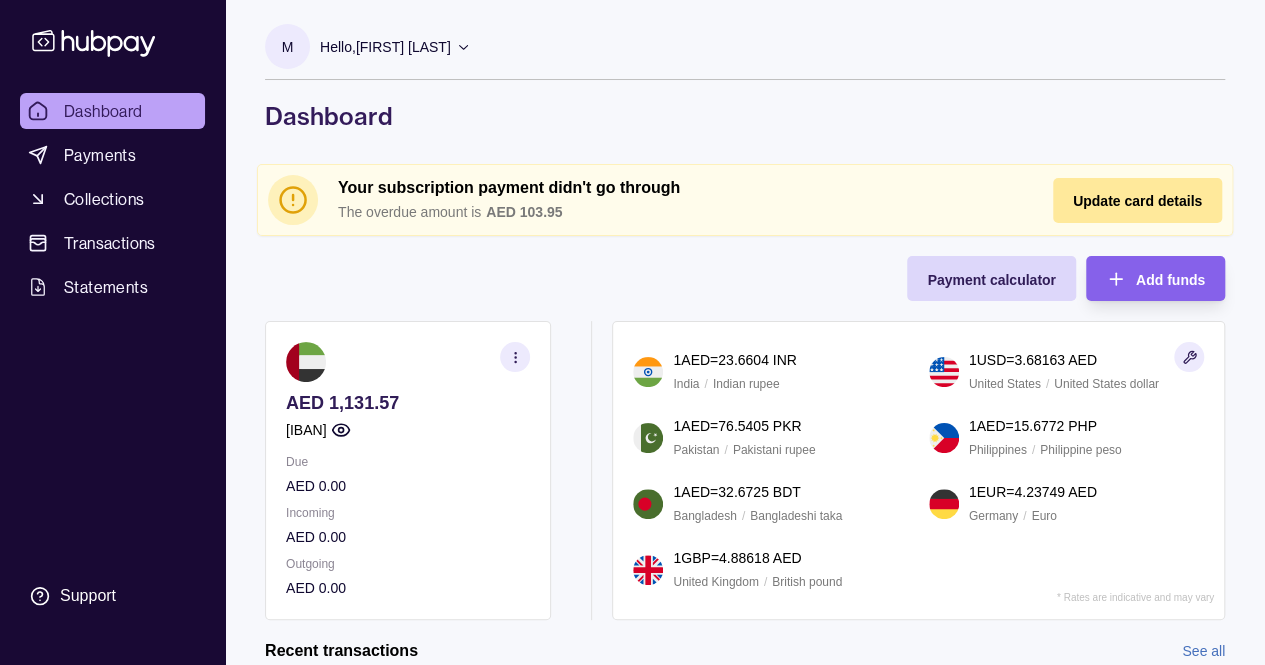 click 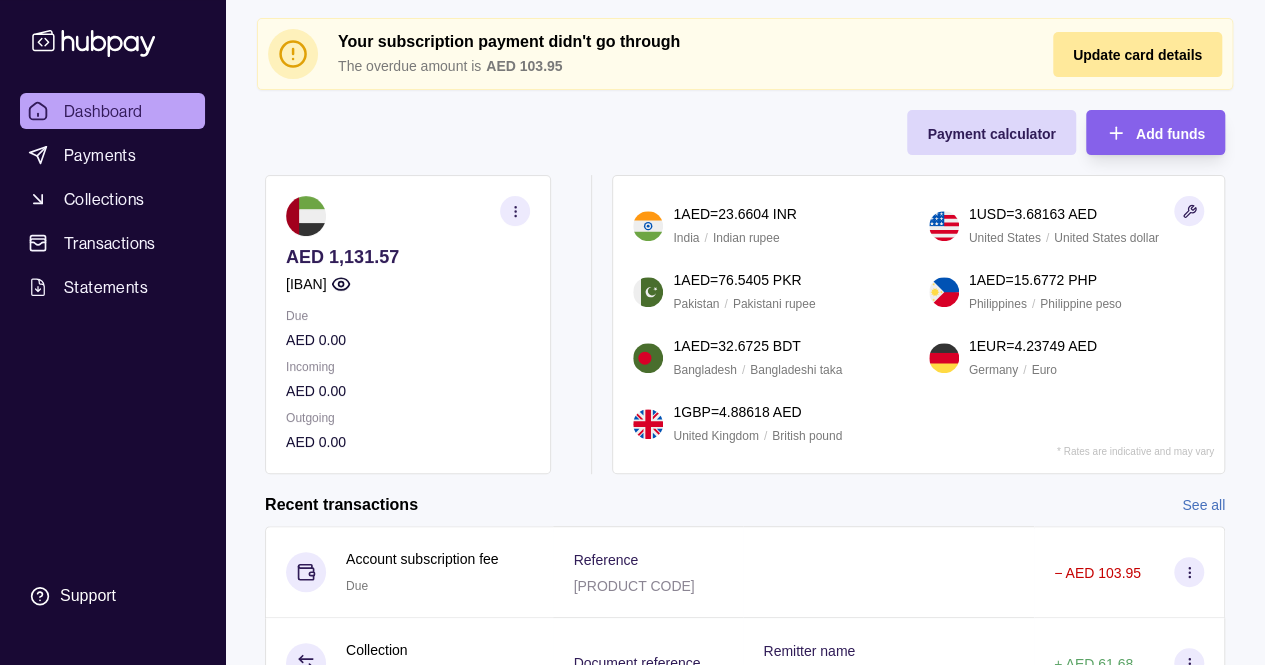 scroll, scrollTop: 296, scrollLeft: 0, axis: vertical 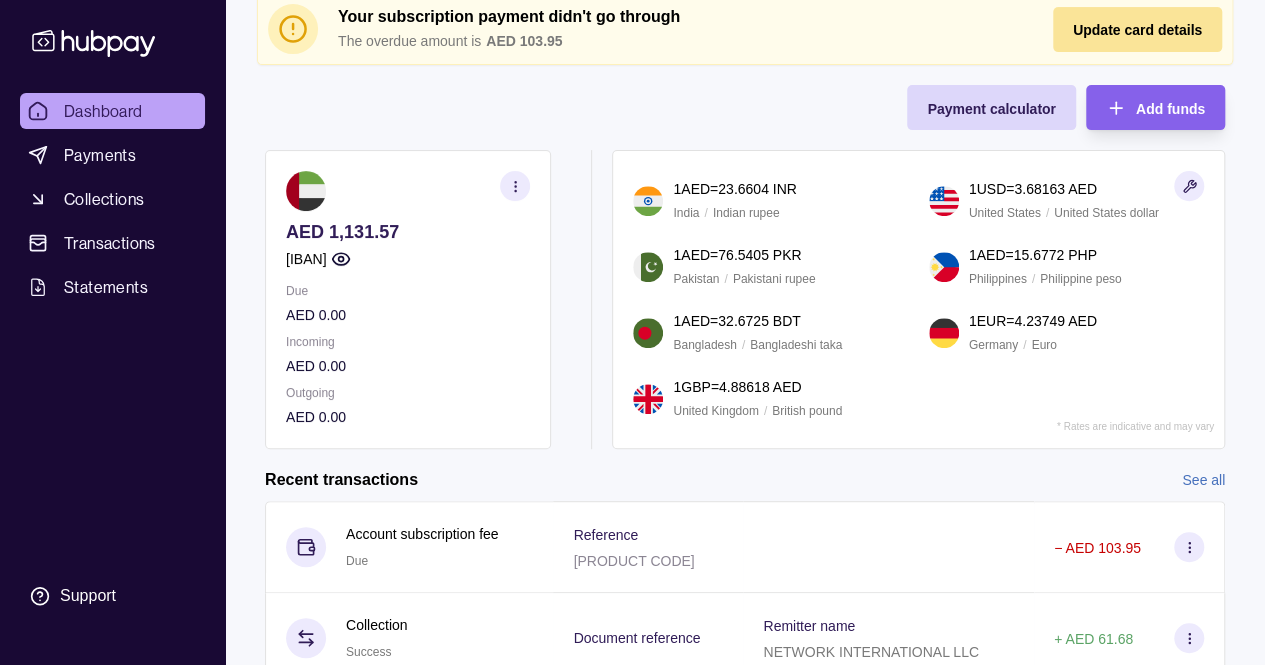 click on "Update card details" at bounding box center (1122, 29) 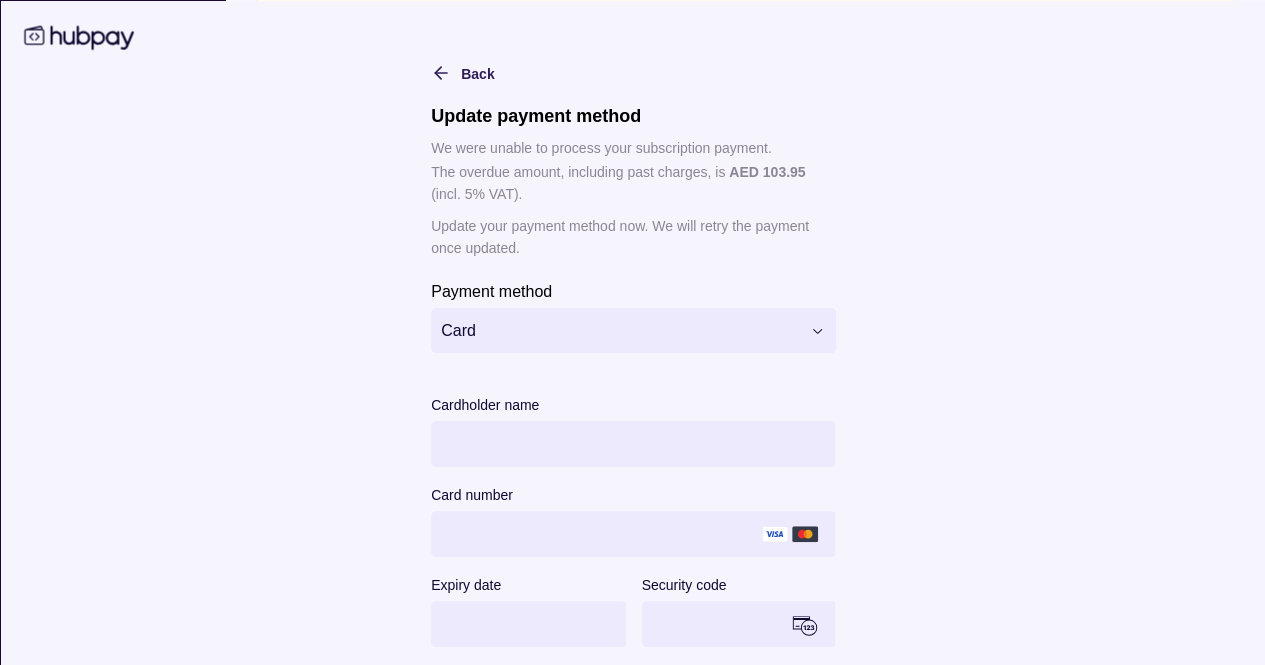 click on "Dashboard Payments Collections Transactions Statements Support M Hello, [FIRST] [LAST] Prime Flow FZE LLC Account Terms and conditions Privacy policy Sign out Dashboard Your subscription payment didn't go through The overdue amount is AED 103.95 Update card details Payment calculator Add funds AED 1,131.57 AE690960000536060001062 Due AED 0.00 Incoming AED 0.00 Outgoing AED 0.00 CAD 0.00 Due CAD 0.00 Incoming CAD 0.00 Outgoing CAD 0.00 USD 0.00 Due USD 0.00 Incoming USD 0.00 Outgoing USD 0.00 Request new currencies 1 AED = 23.6604 INR India / Indian rupee 1 USD = 3.68163 AED United States / United States dollar 1 AED = 76.5405 PKR Pakistan / Pakistani rupee" at bounding box center [632, 317] 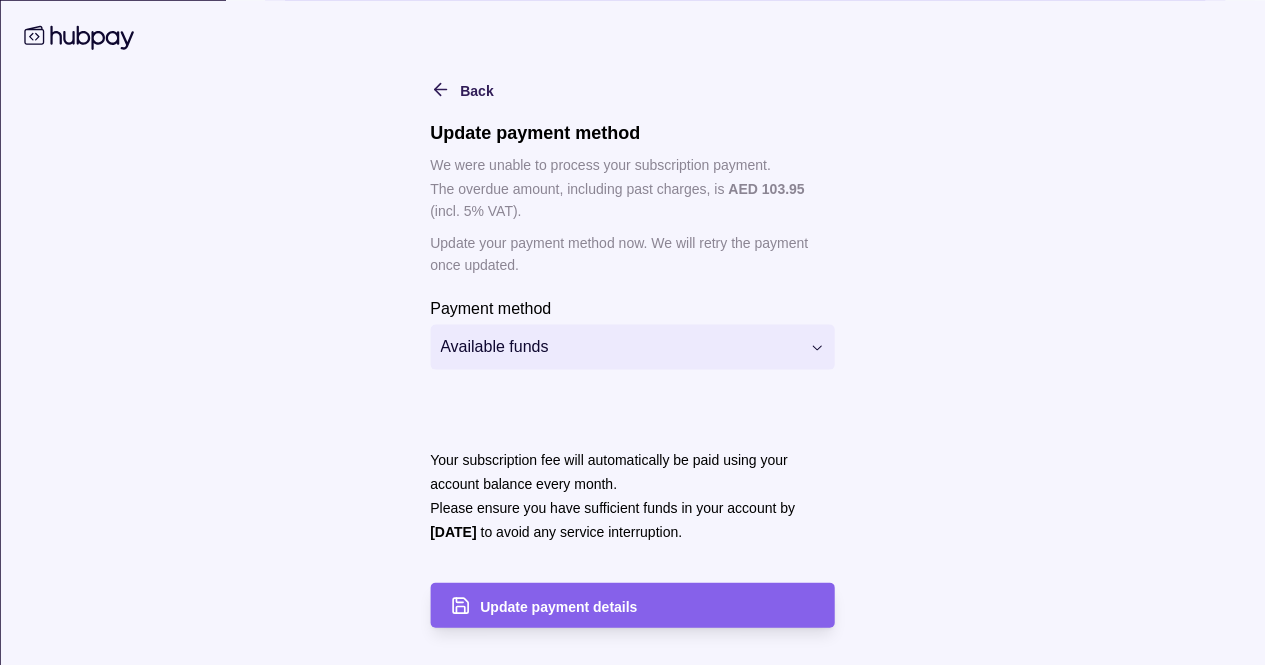 scroll, scrollTop: 622, scrollLeft: 0, axis: vertical 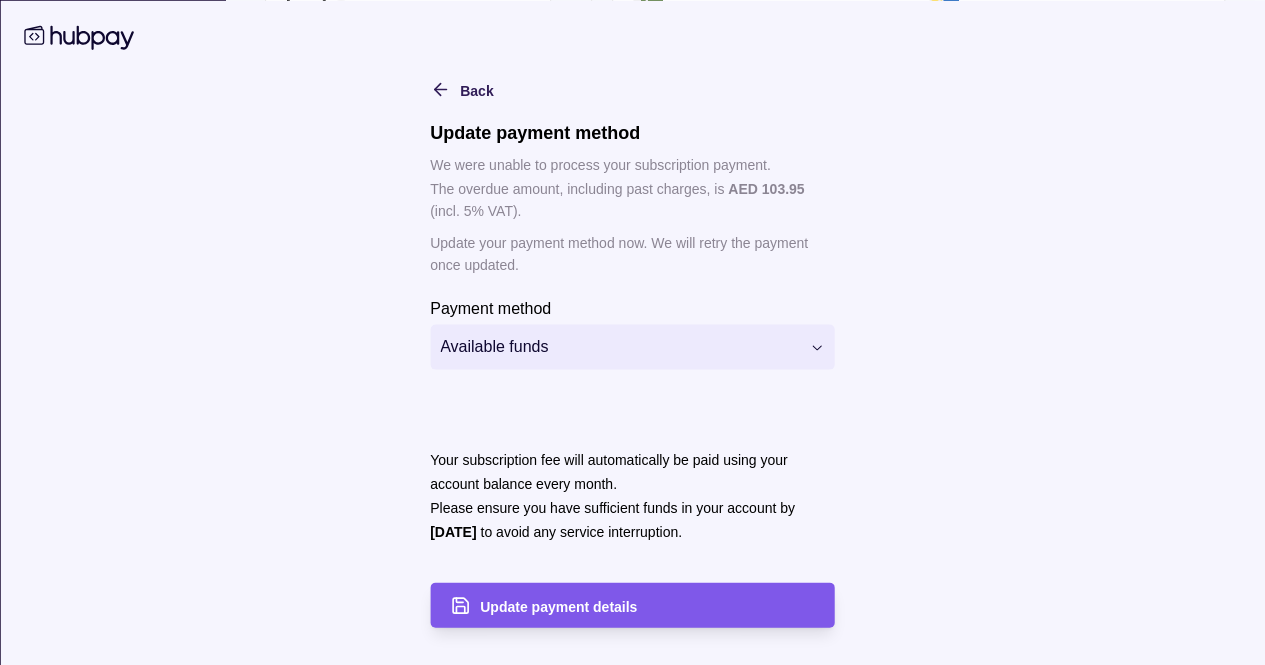 click on "Update payment details" at bounding box center (558, 606) 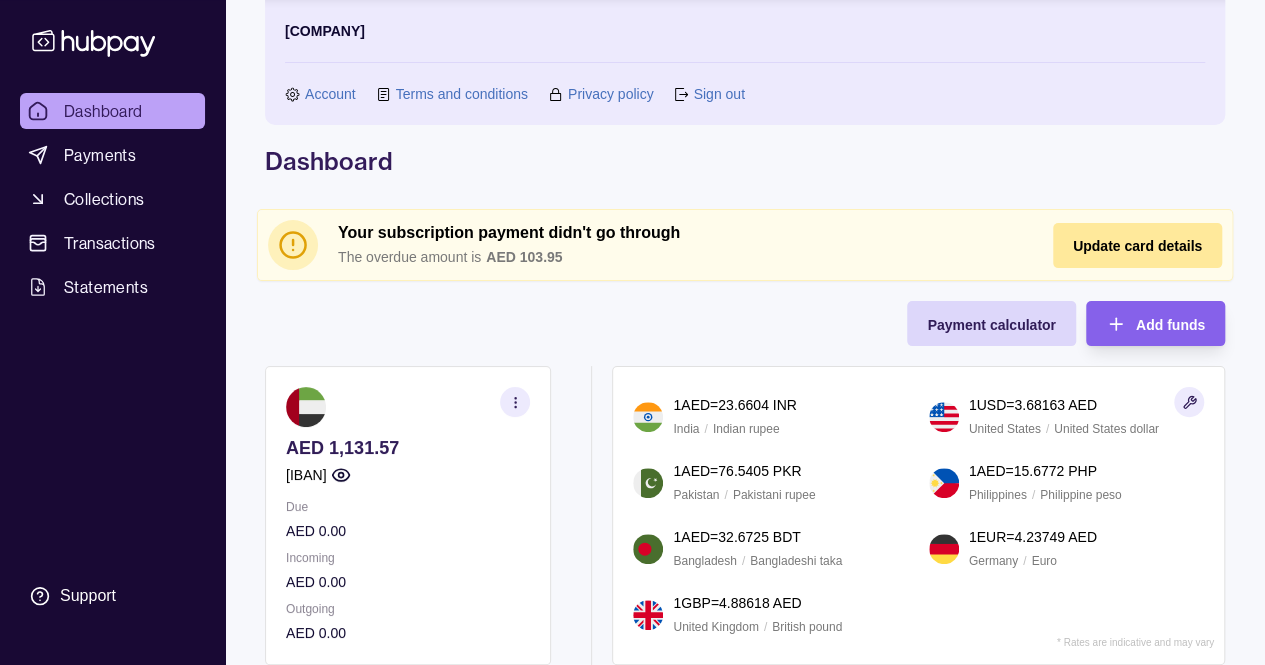 scroll, scrollTop: 0, scrollLeft: 0, axis: both 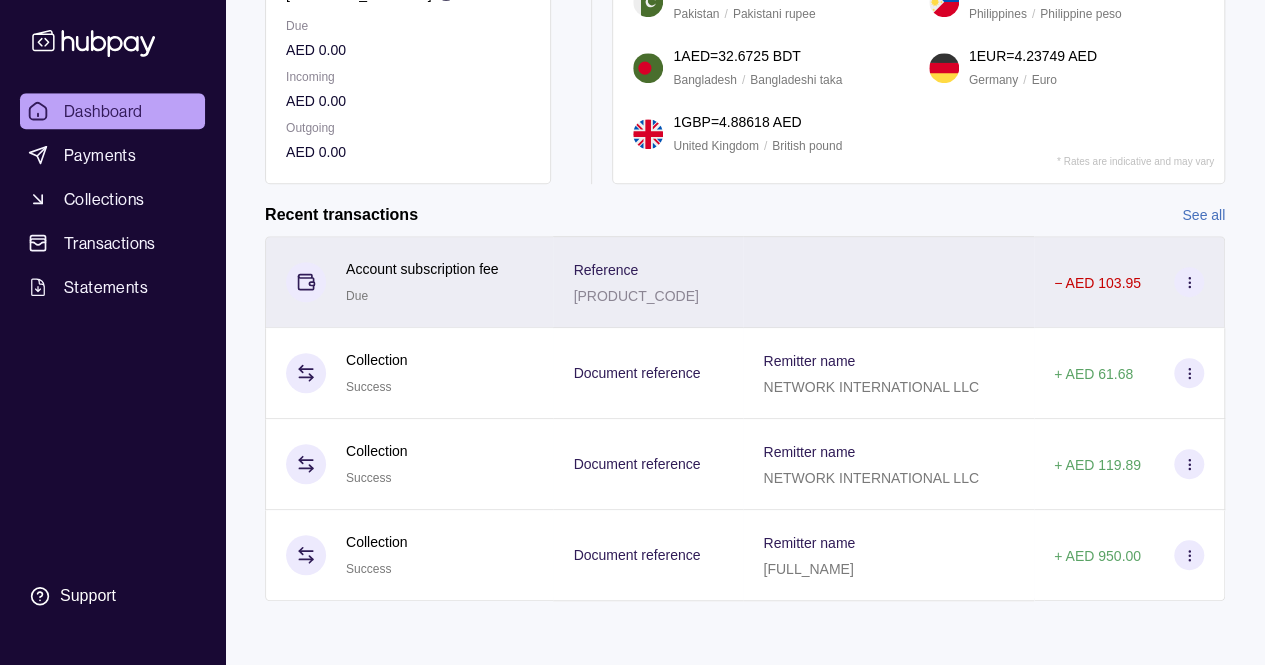 click 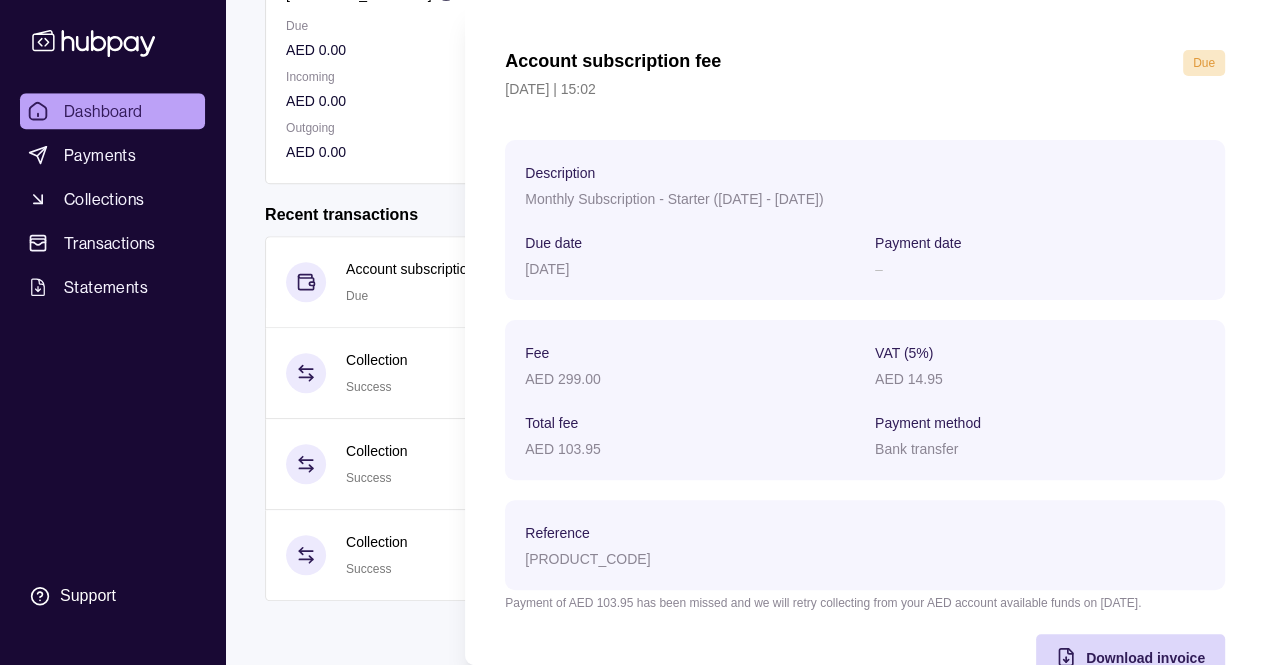 scroll, scrollTop: 36, scrollLeft: 0, axis: vertical 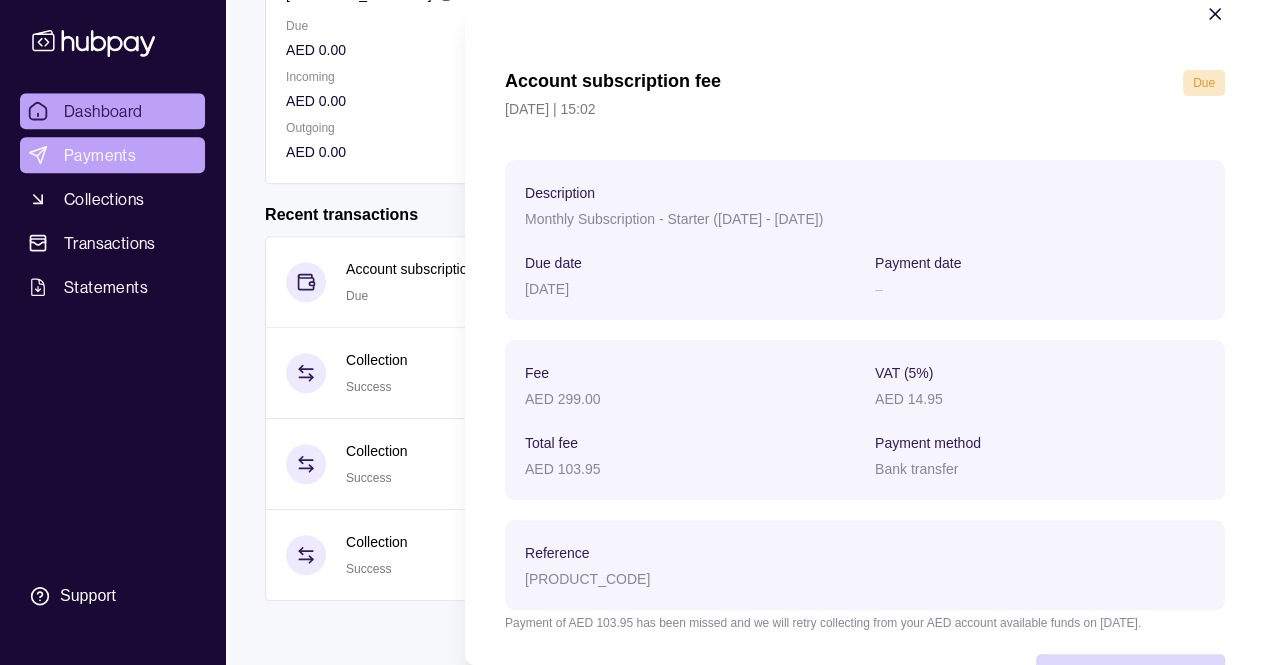 click on "Dashboard Payments Collections Transactions Statements Support M Hello, [FIRST] [LAST] [COMPANY] Account Terms and conditions Privacy policy Sign out Dashboard Your subscription payment didn't go through The overdue amount is AED 103.95 Update card details Payment calculator Add funds AED 1,131.57 [IBAN] Due AED 0.00 Incoming AED 0.00 Outgoing AED 0.00 CAD 0.00 Due CAD 0.00 Incoming CAD 0.00 Outgoing CAD 0.00 USD 0.00 Due USD 0.00 Incoming USD 0.00 Outgoing USD 0.00 Request new currencies 1 AED = 23.6604 INR India / Indian rupee 1 USD = 3.68163 AED United States / United States dollar 1 AED = 76.5405 PKR Pakistan / Pakistani rupee 1" at bounding box center (632, 114) 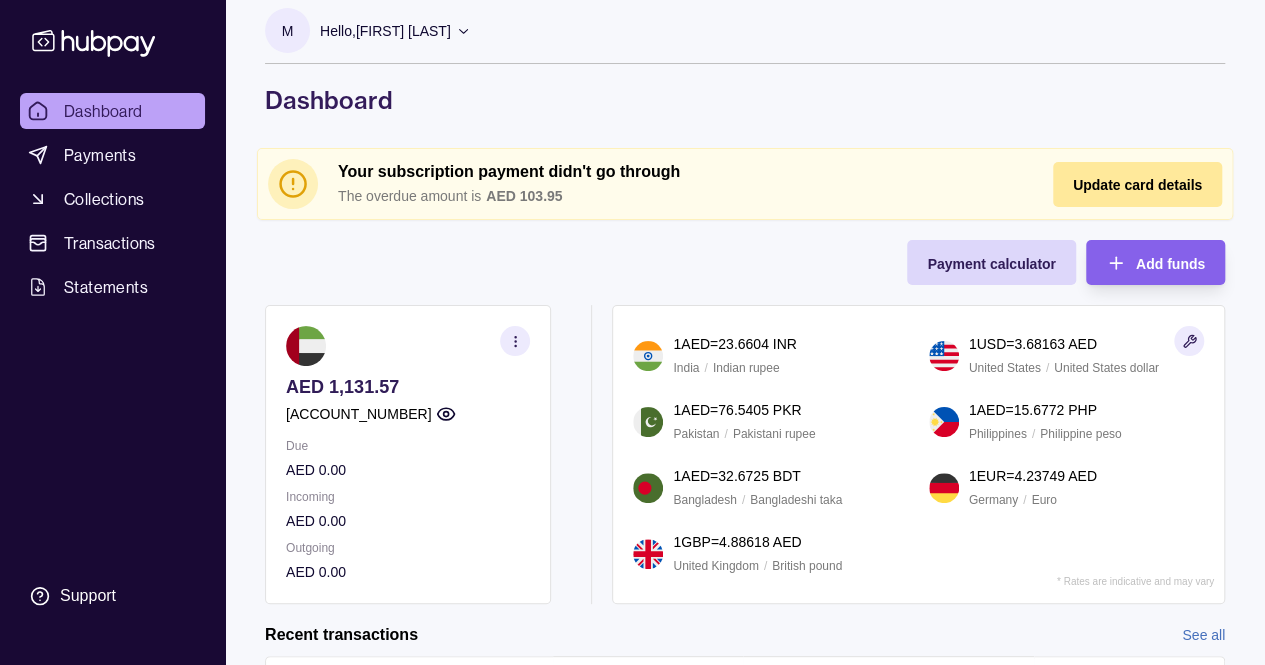 scroll, scrollTop: 0, scrollLeft: 0, axis: both 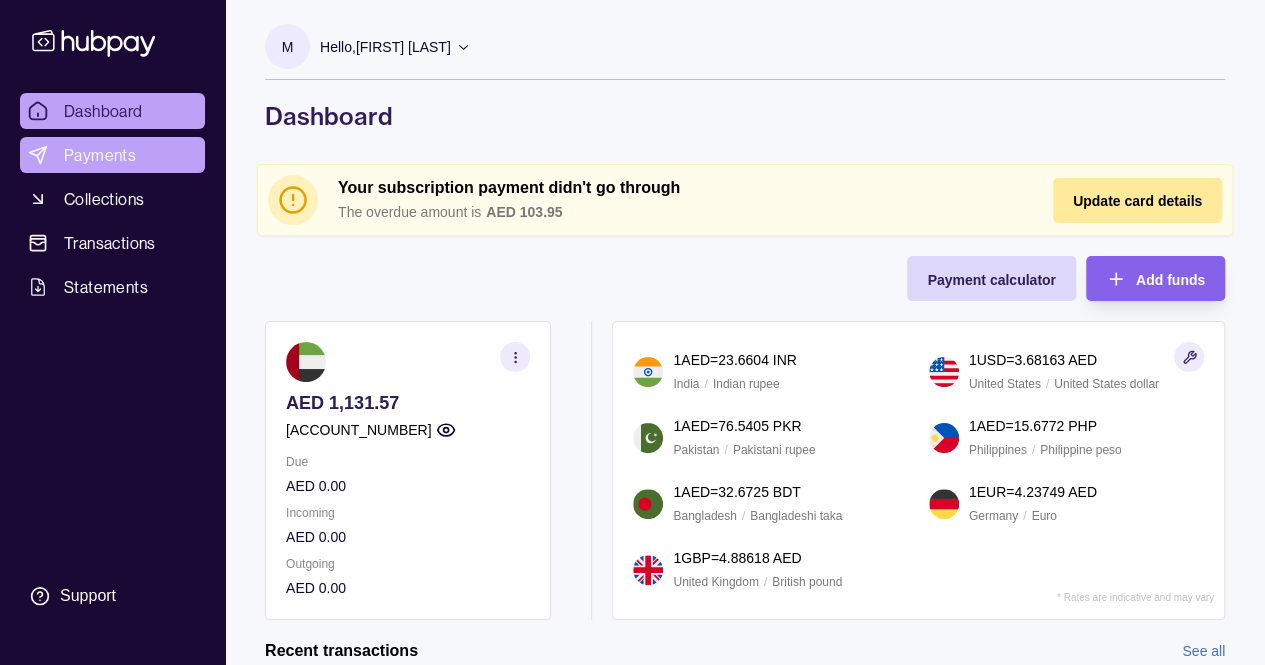 click on "Payments" at bounding box center [100, 155] 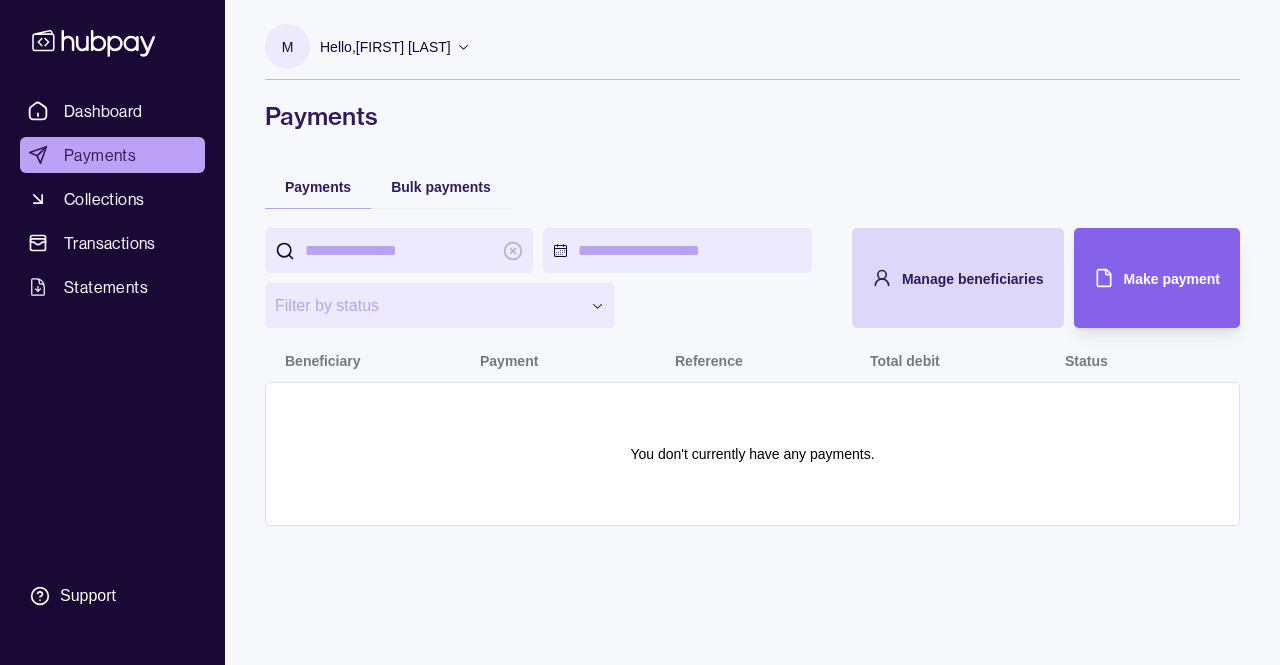 click on "Dashboard Payments Collections Transactions Statements" at bounding box center (112, 199) 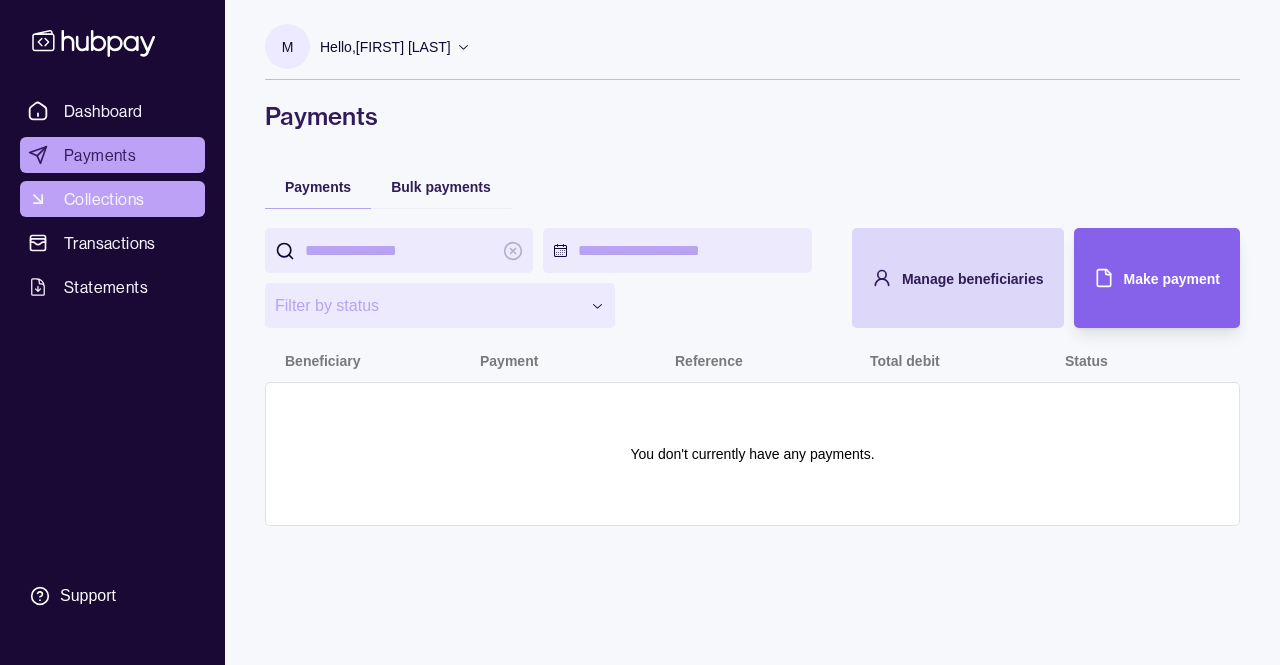 click on "Collections" at bounding box center [104, 199] 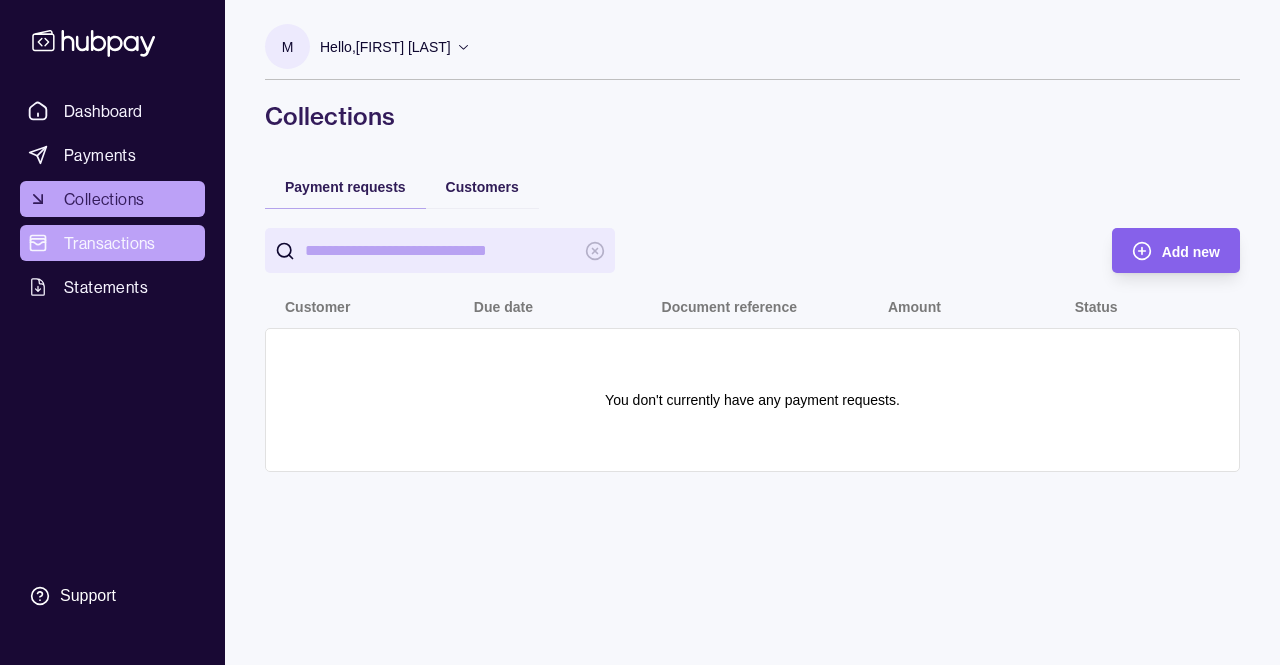 click on "Transactions" at bounding box center [110, 243] 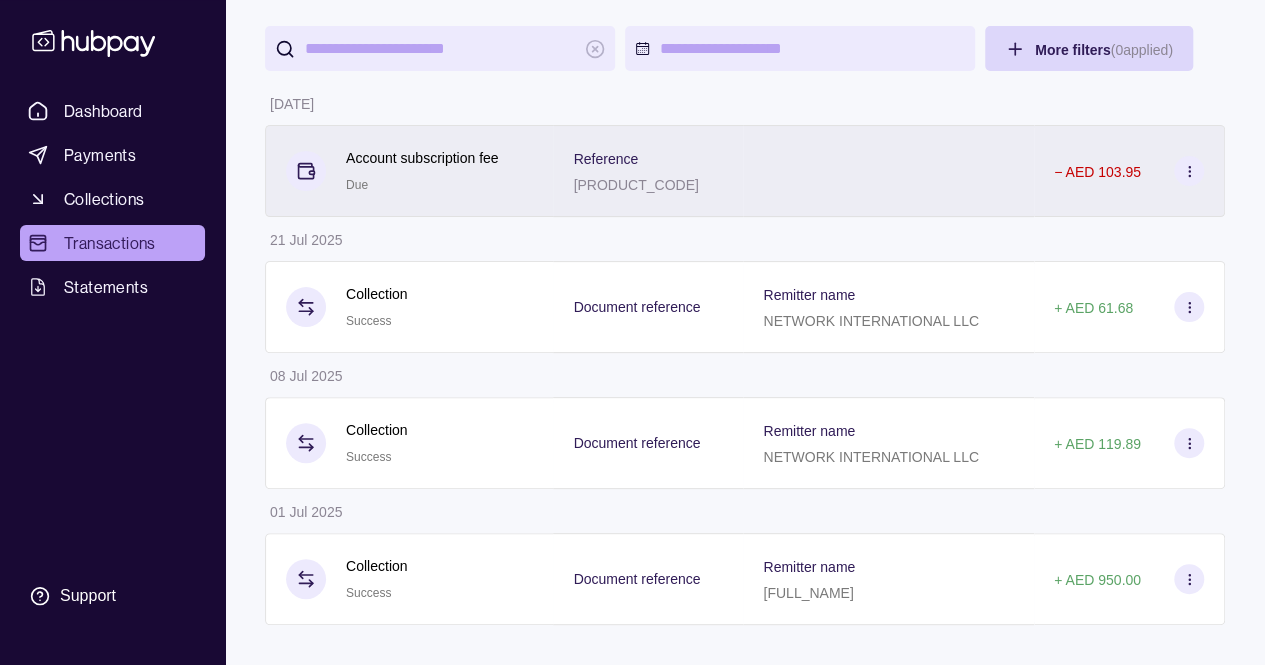 scroll, scrollTop: 0, scrollLeft: 0, axis: both 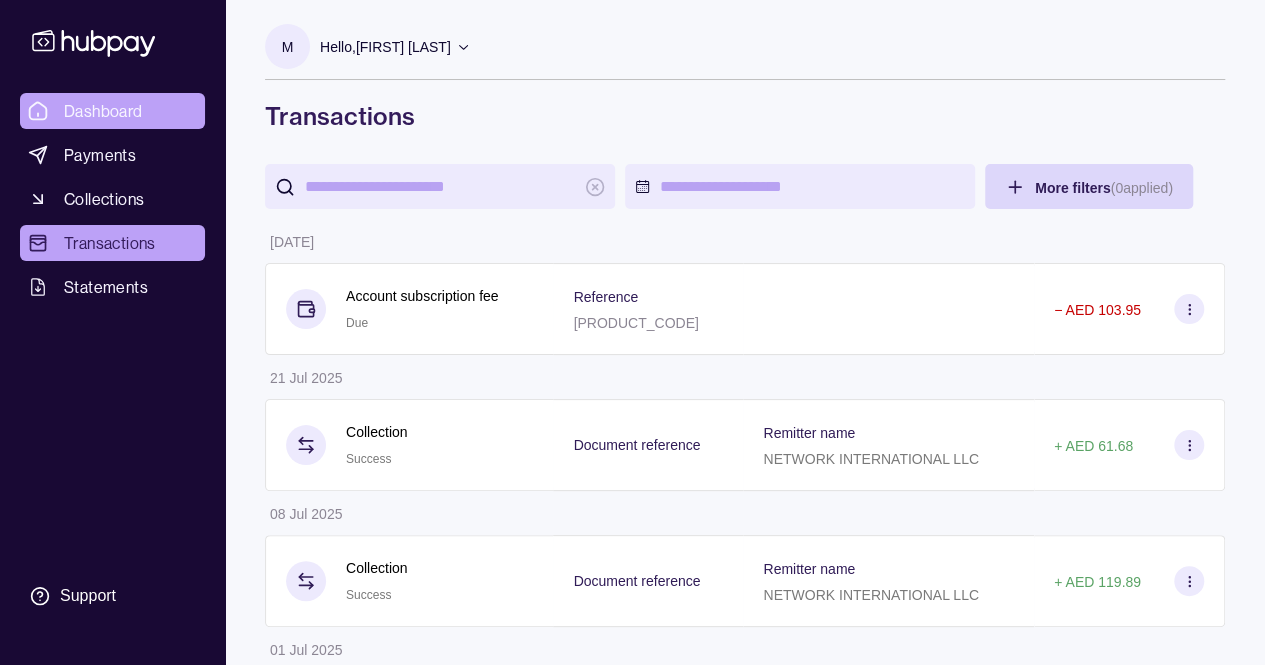 click on "Dashboard" at bounding box center [103, 111] 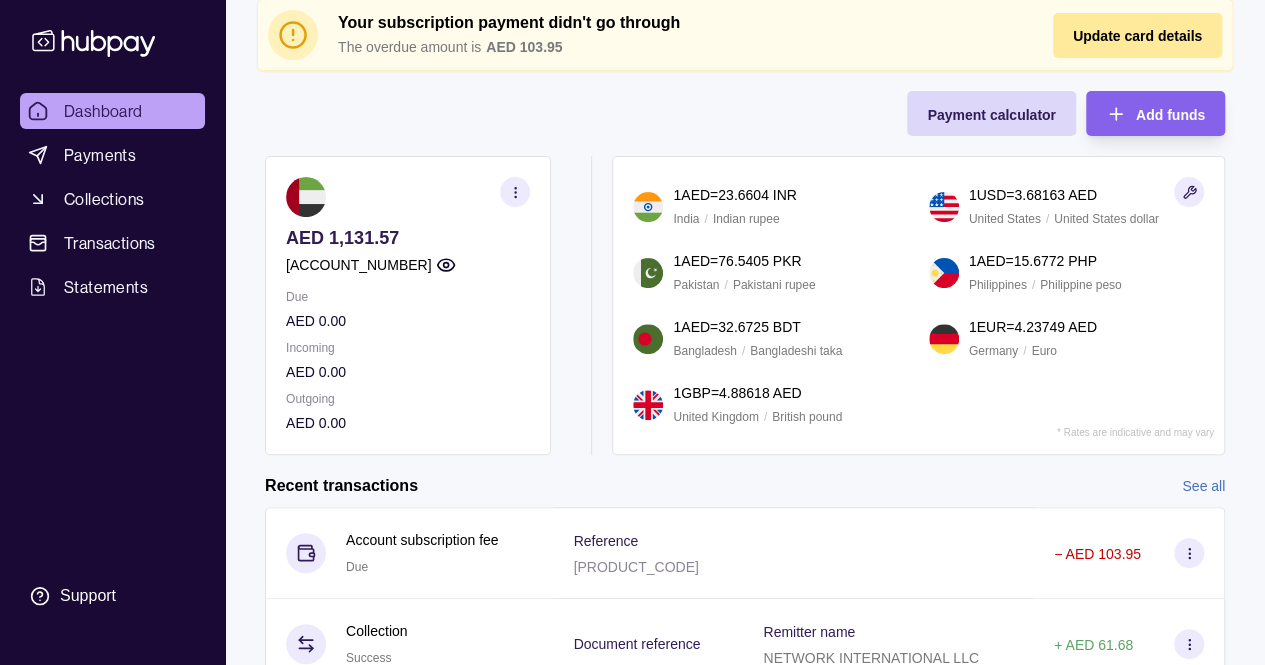 scroll, scrollTop: 164, scrollLeft: 0, axis: vertical 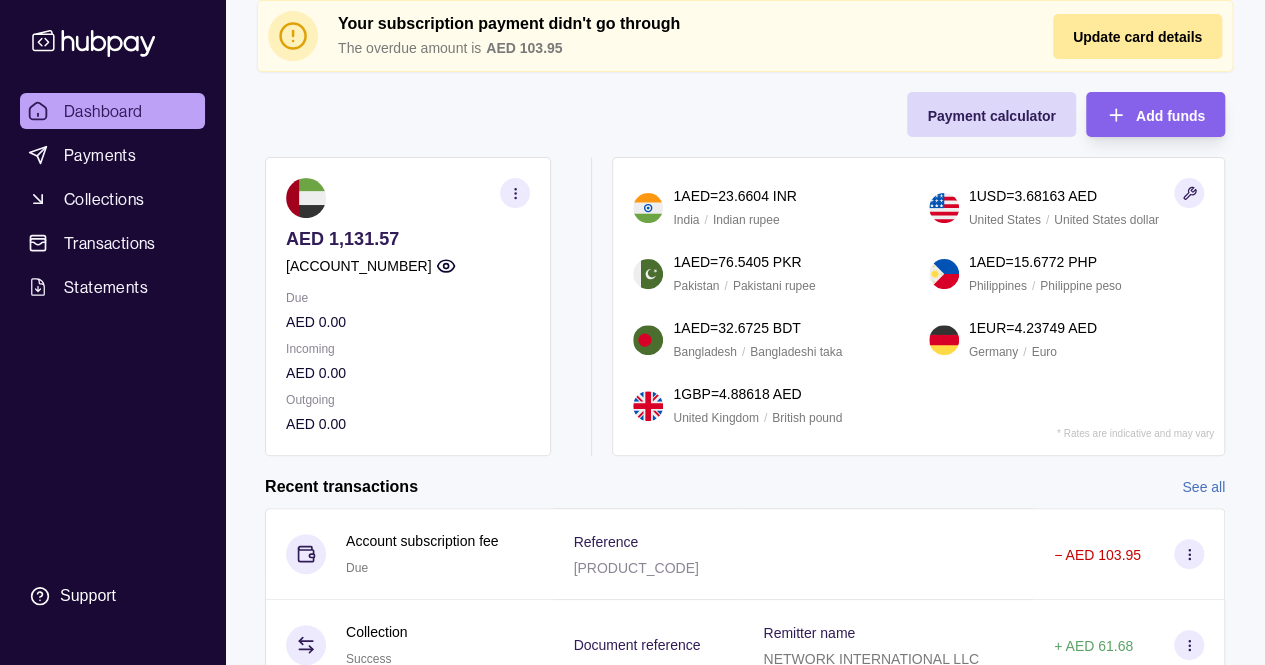 click 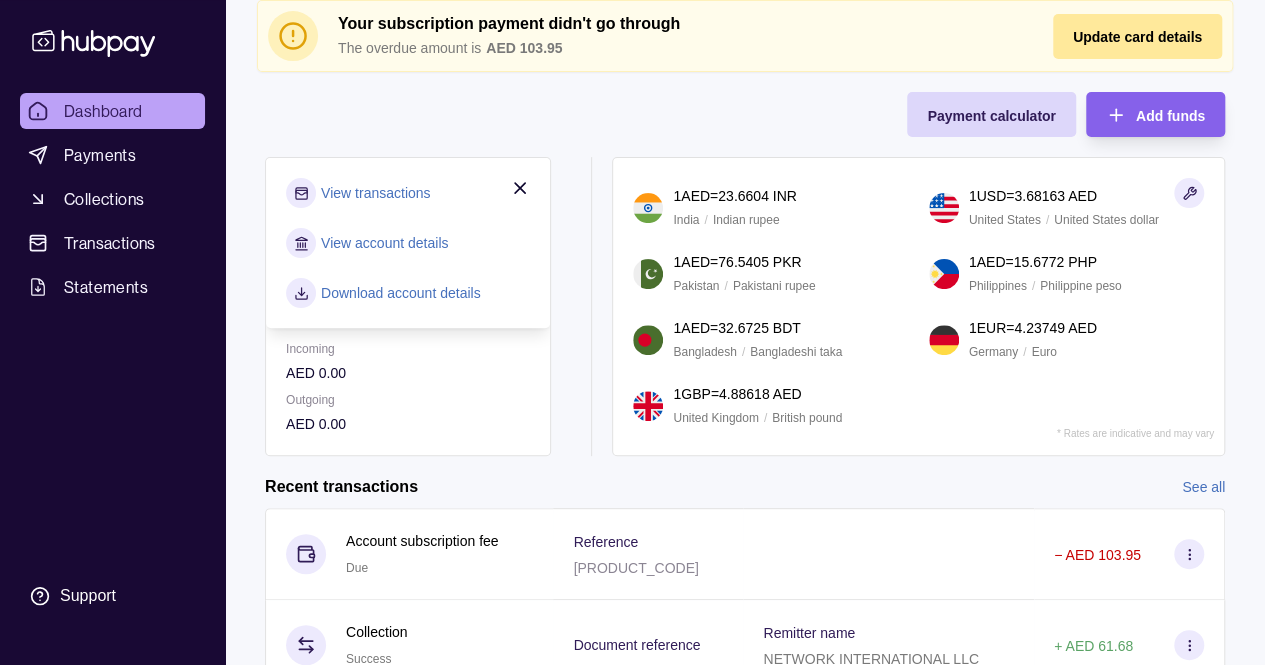 click on "View transactions" at bounding box center (375, 193) 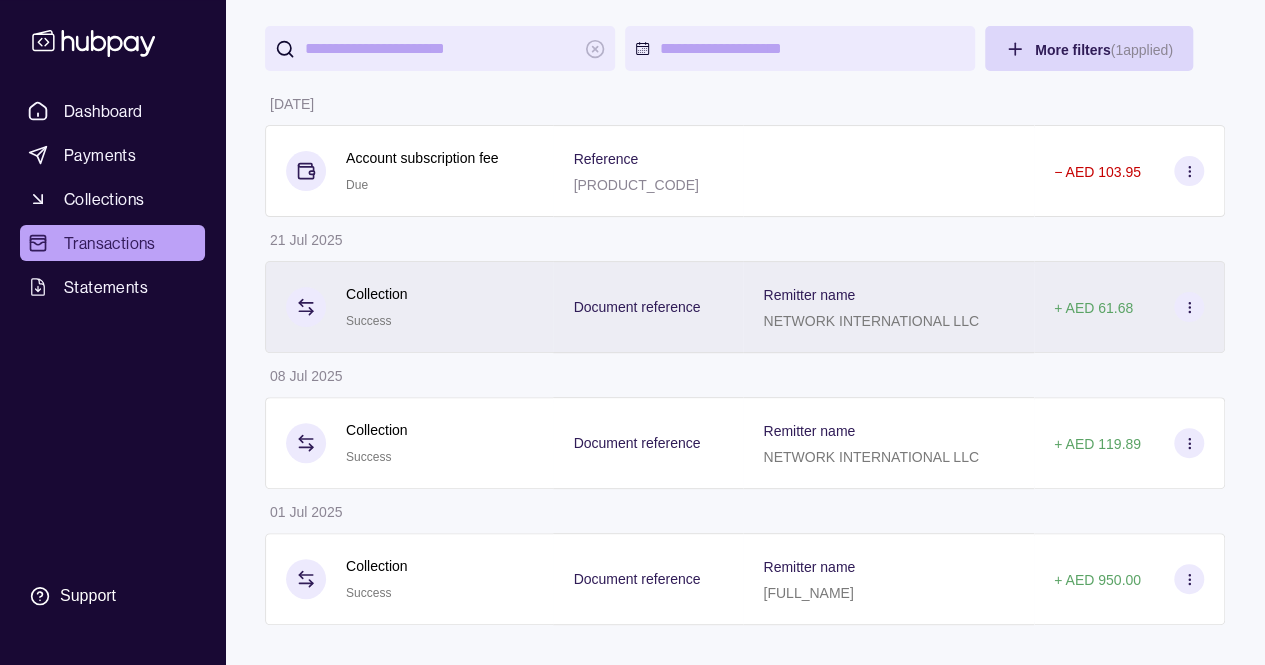 scroll, scrollTop: 0, scrollLeft: 0, axis: both 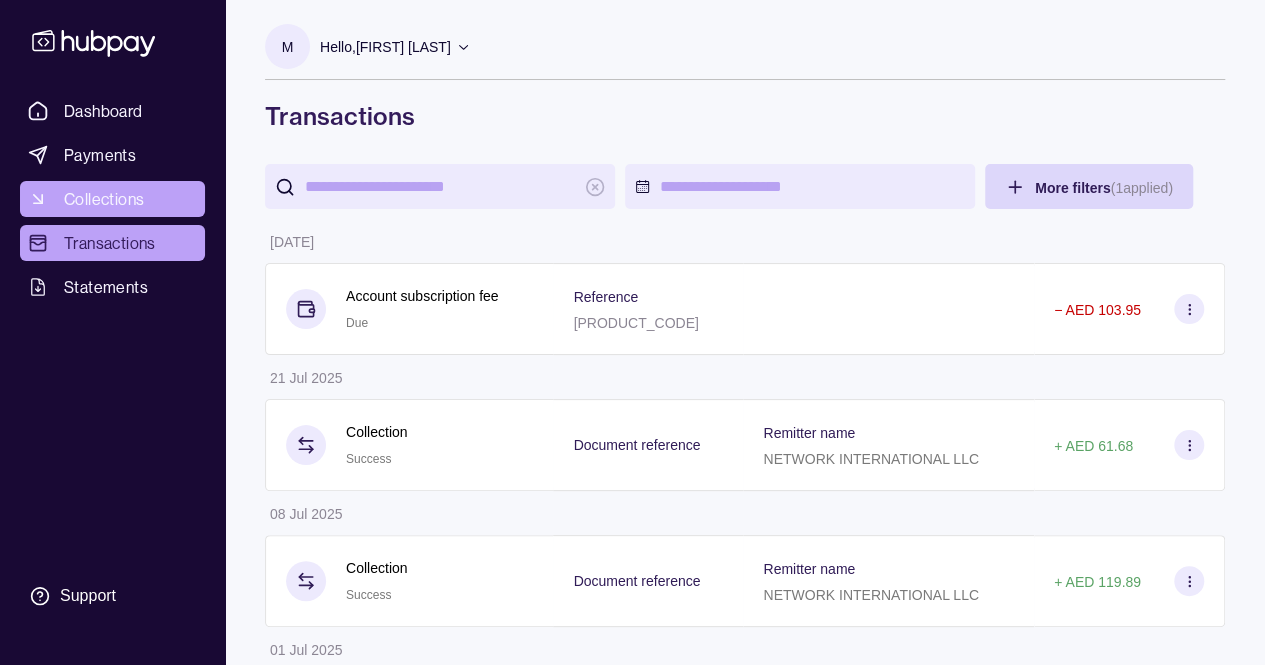 click on "Collections" at bounding box center (104, 199) 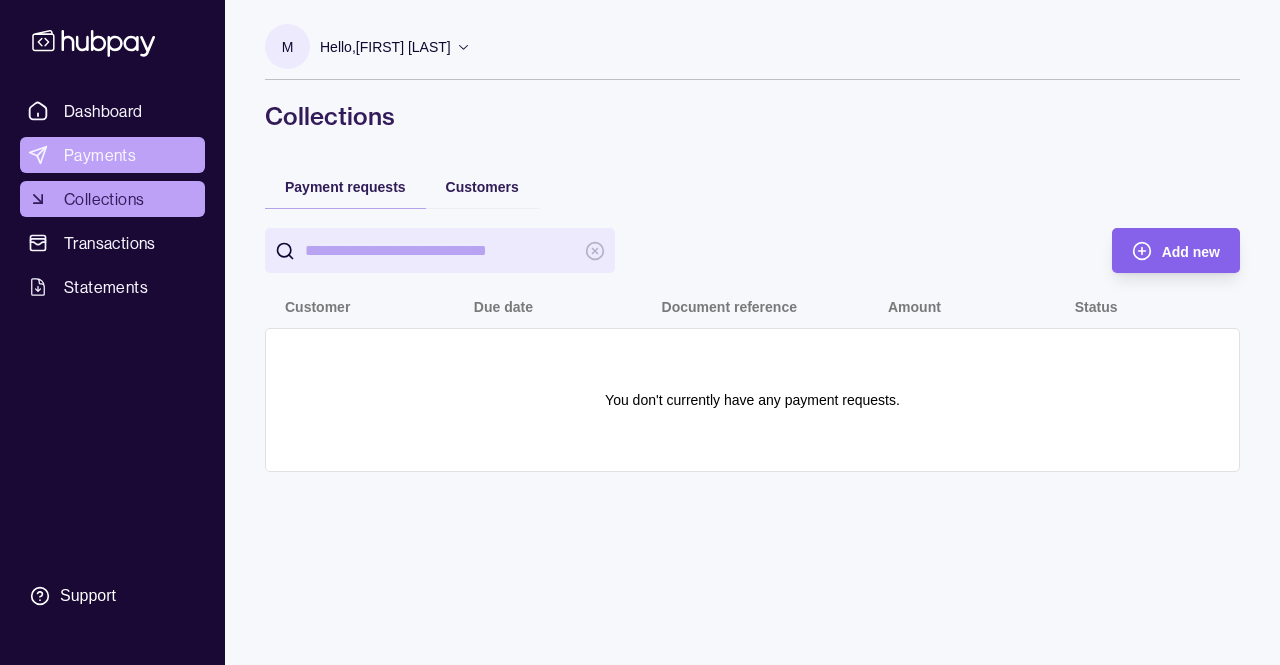 click on "Payments" at bounding box center [100, 155] 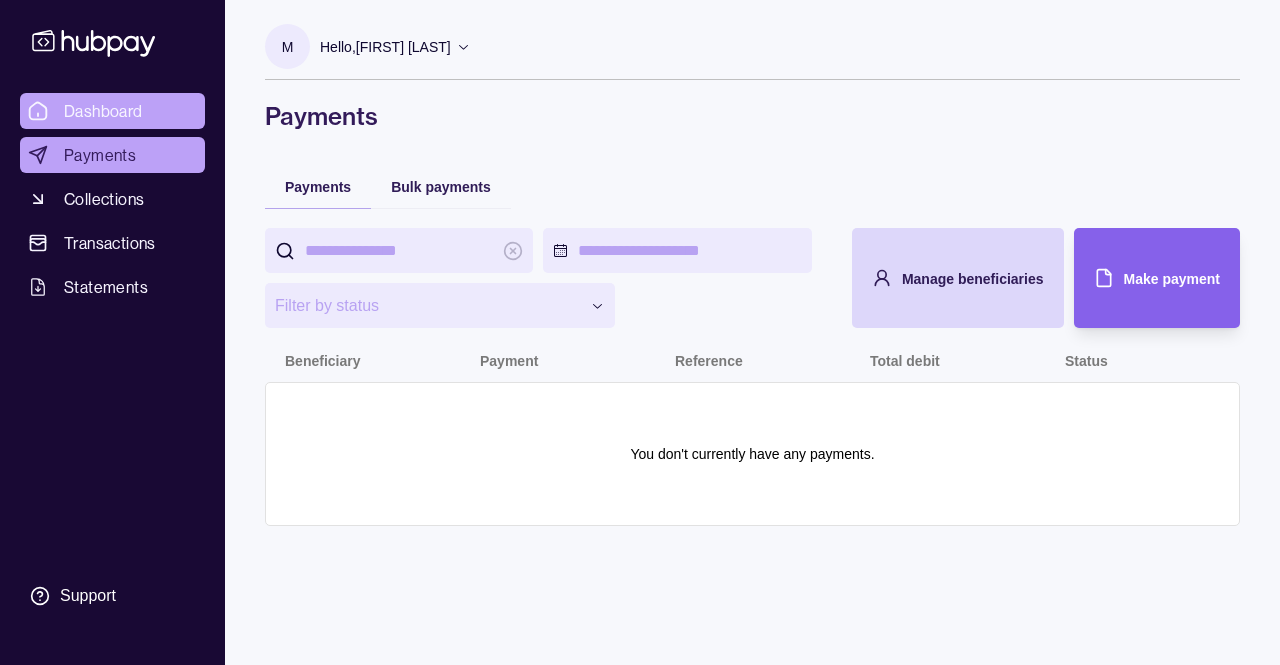 click on "Dashboard" at bounding box center [103, 111] 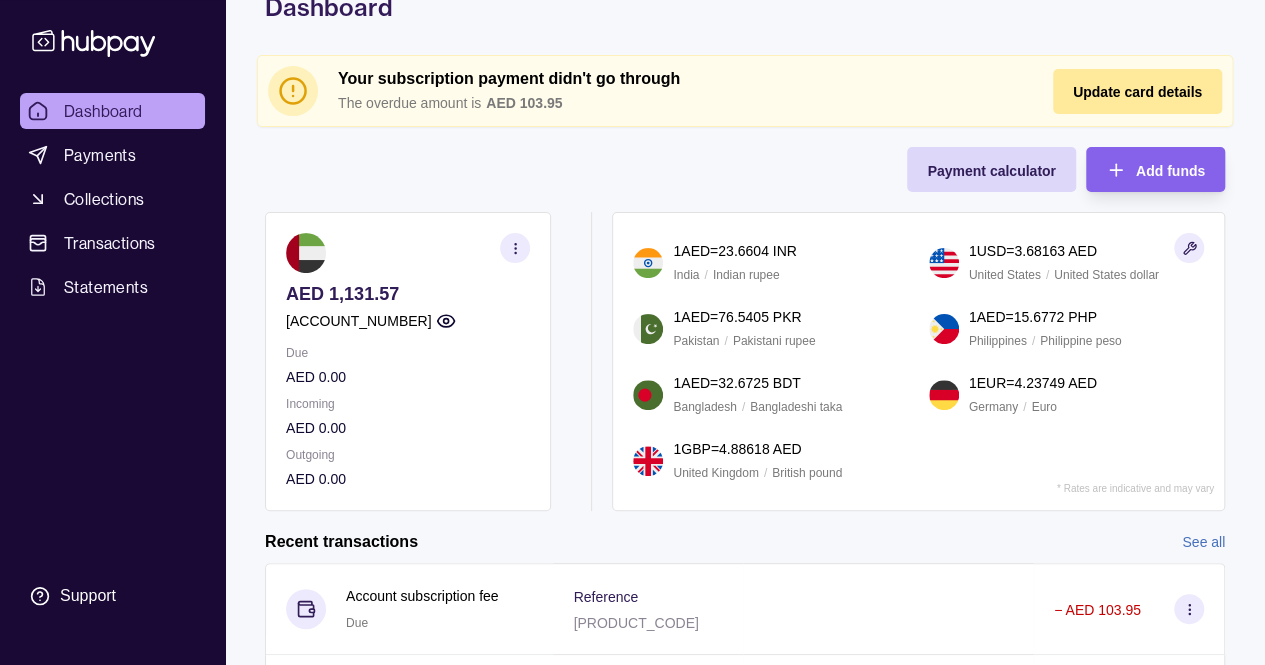 scroll, scrollTop: 108, scrollLeft: 0, axis: vertical 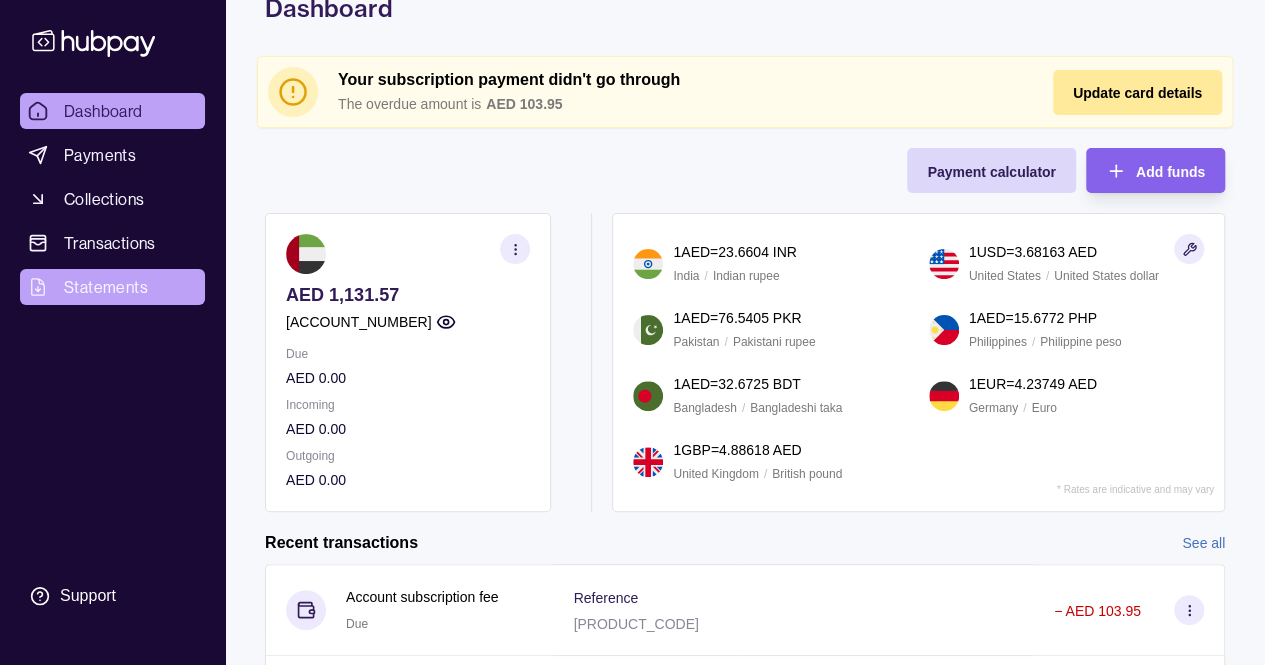 click on "Statements" at bounding box center (106, 287) 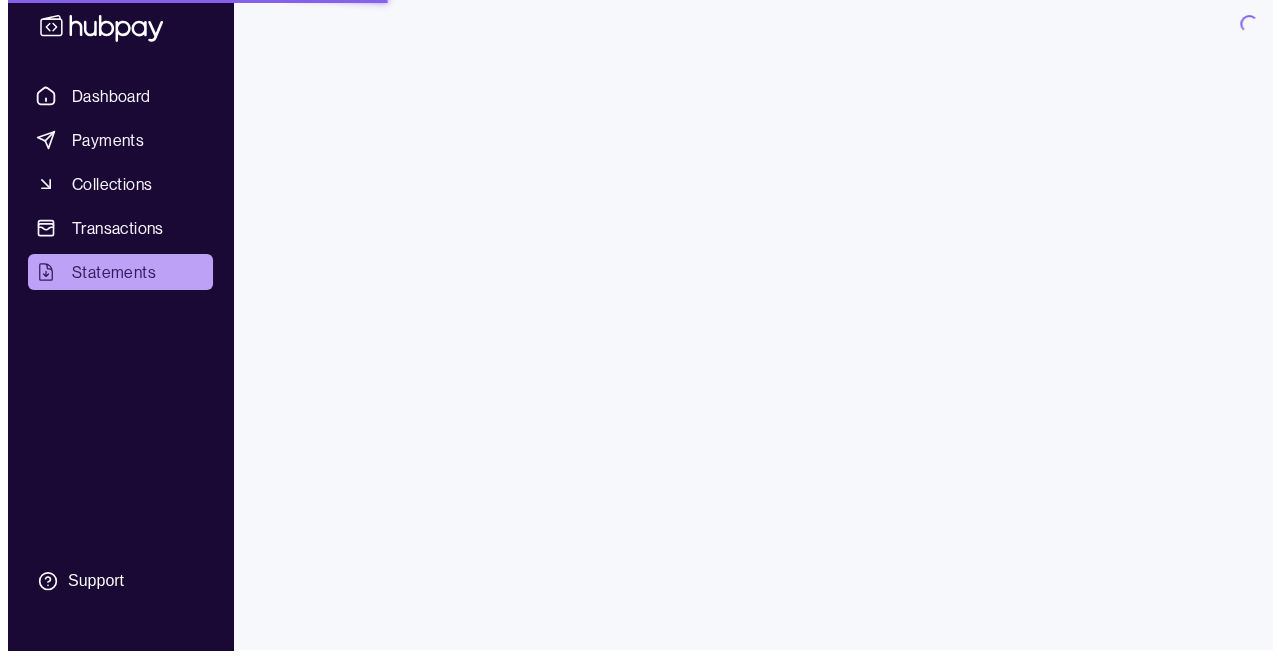 scroll, scrollTop: 0, scrollLeft: 0, axis: both 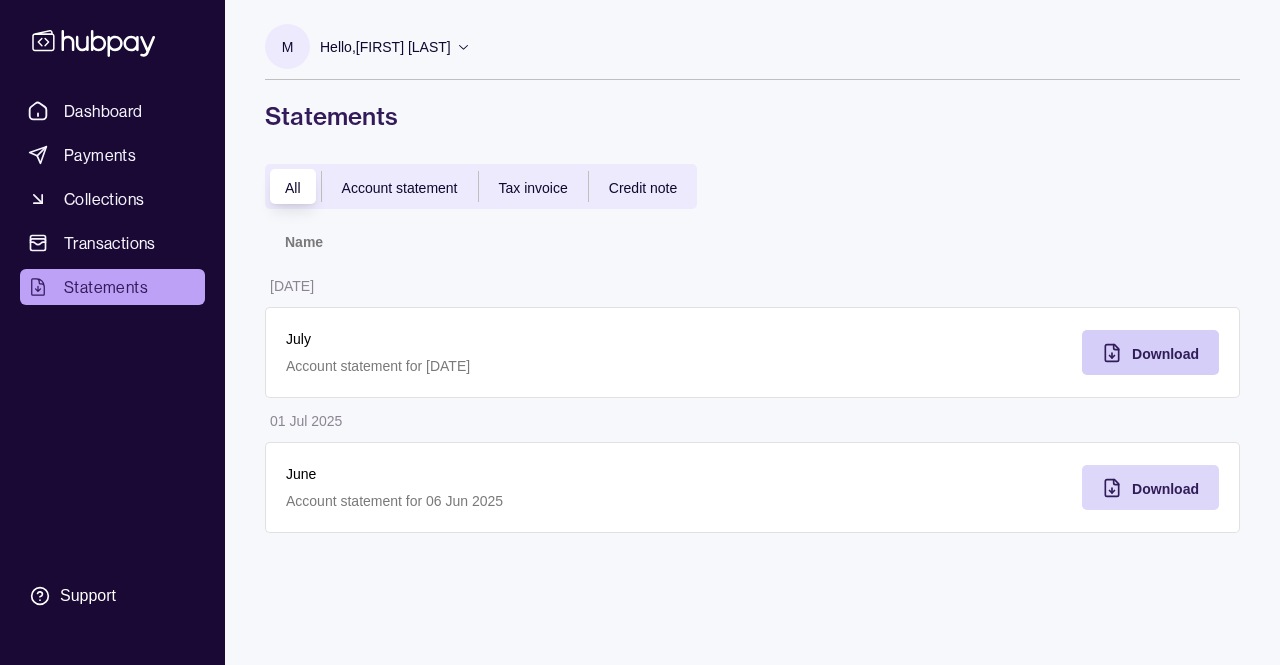 click on "Download" at bounding box center (1165, 354) 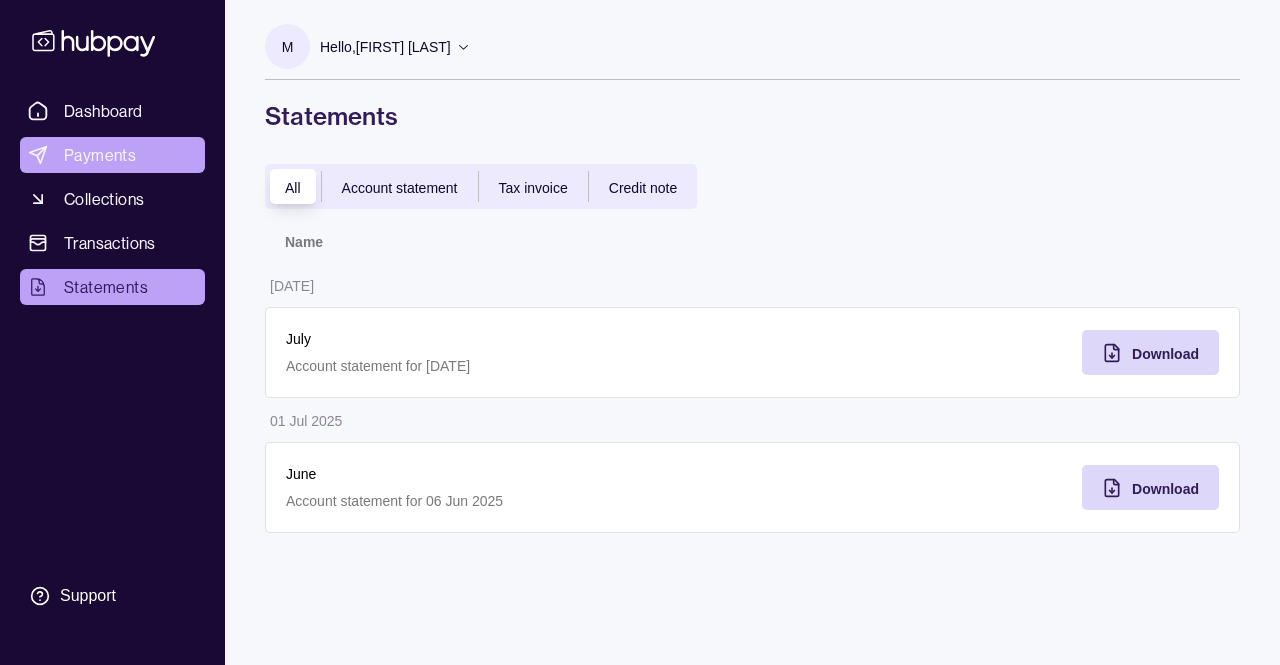 click on "Payments" at bounding box center [100, 155] 